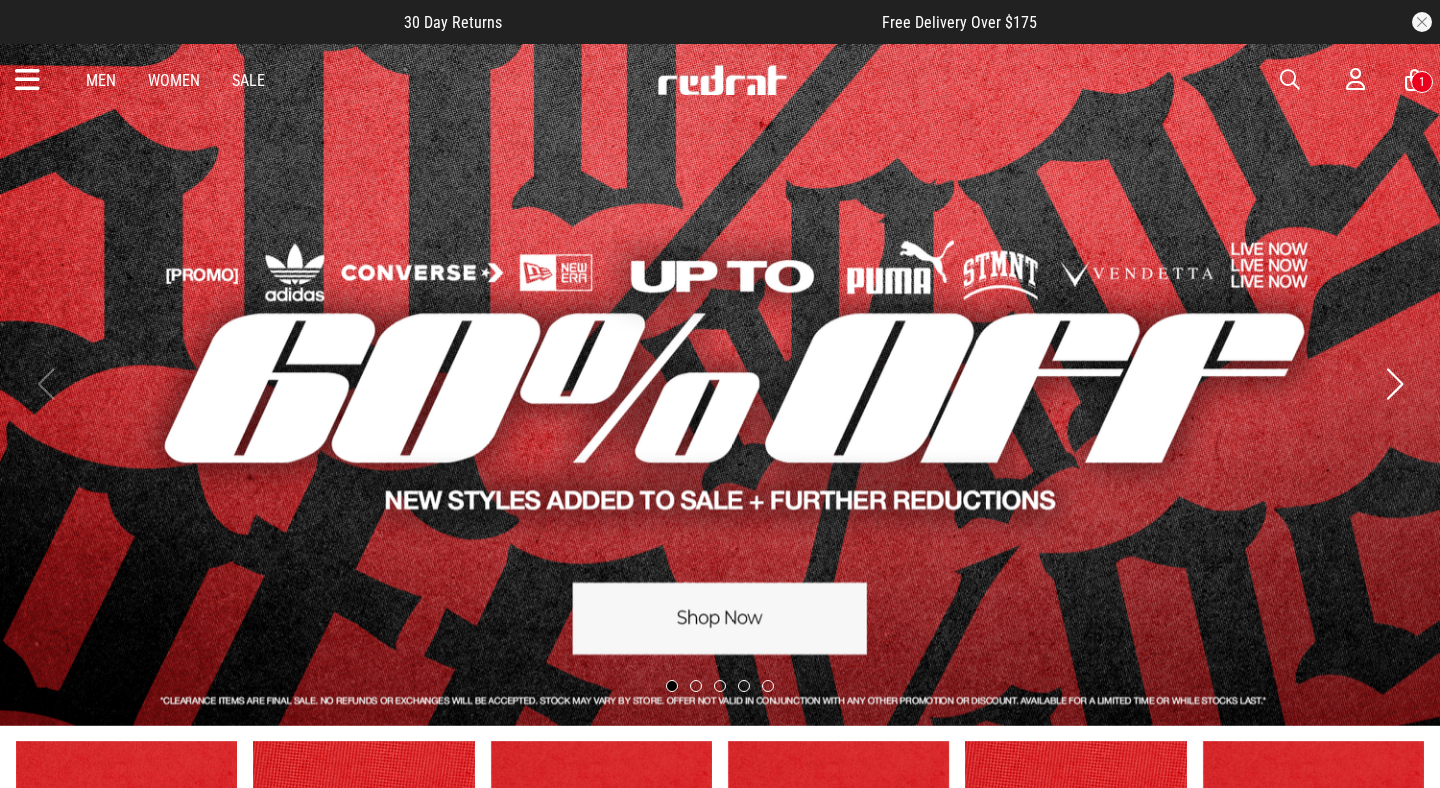 scroll, scrollTop: 0, scrollLeft: 0, axis: both 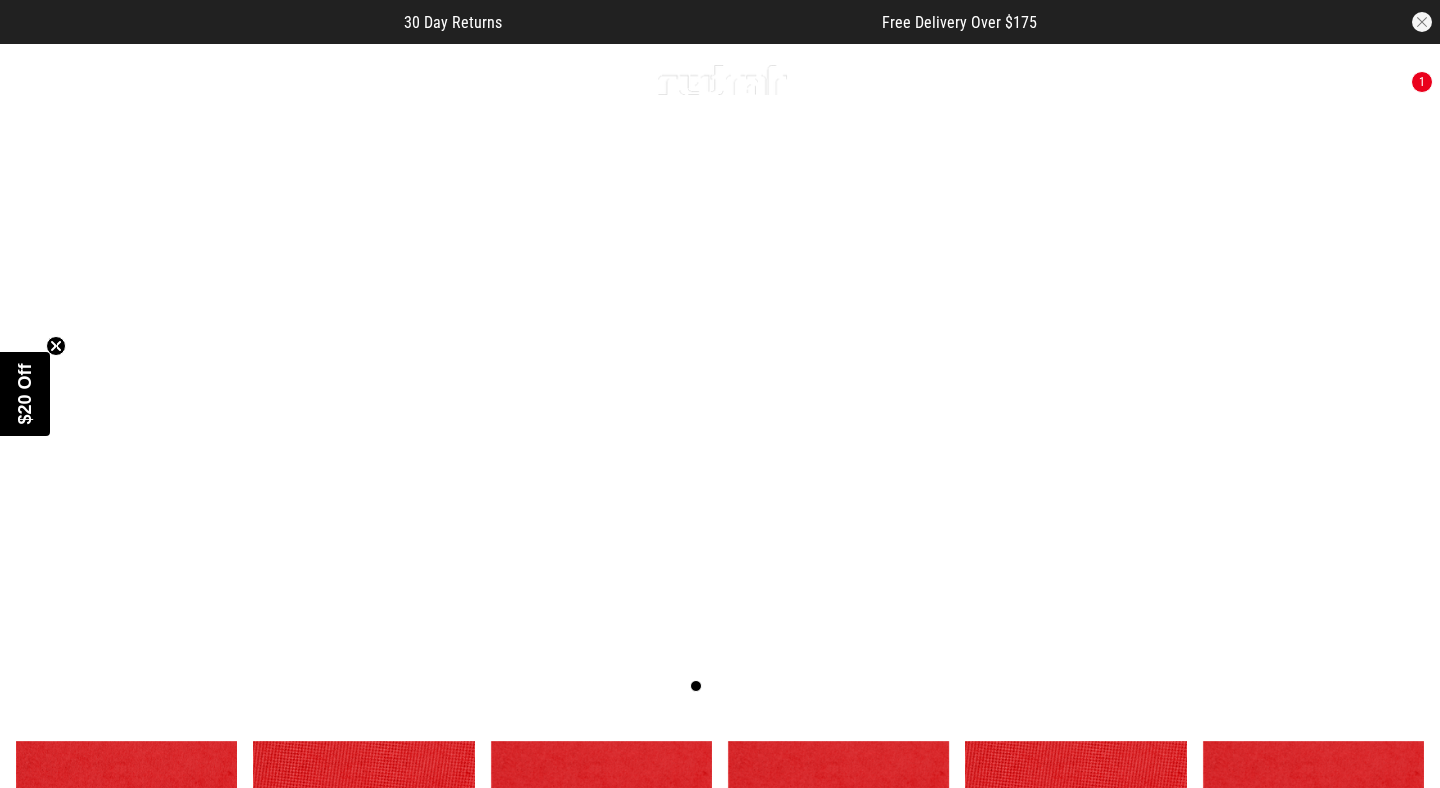 click on "Men   Women   Sale     Sign in     New       Back         Footwear       Back         Mens       Back         Womens       Back         Youth & Kids       Back         Jewellery       Back         Headwear       Back         Accessories       Back         Deals       Back         Sale   UP TO 60% OFF
Shop by Brand
adidas
Converse
New Era
See all brands     Gift Cards   Find a Store   Delivery   Returns & Exchanges   FAQ   Contact Us
Payment Options Only at Red Rat
Let's keep in touch
Back
1" at bounding box center (720, 80) 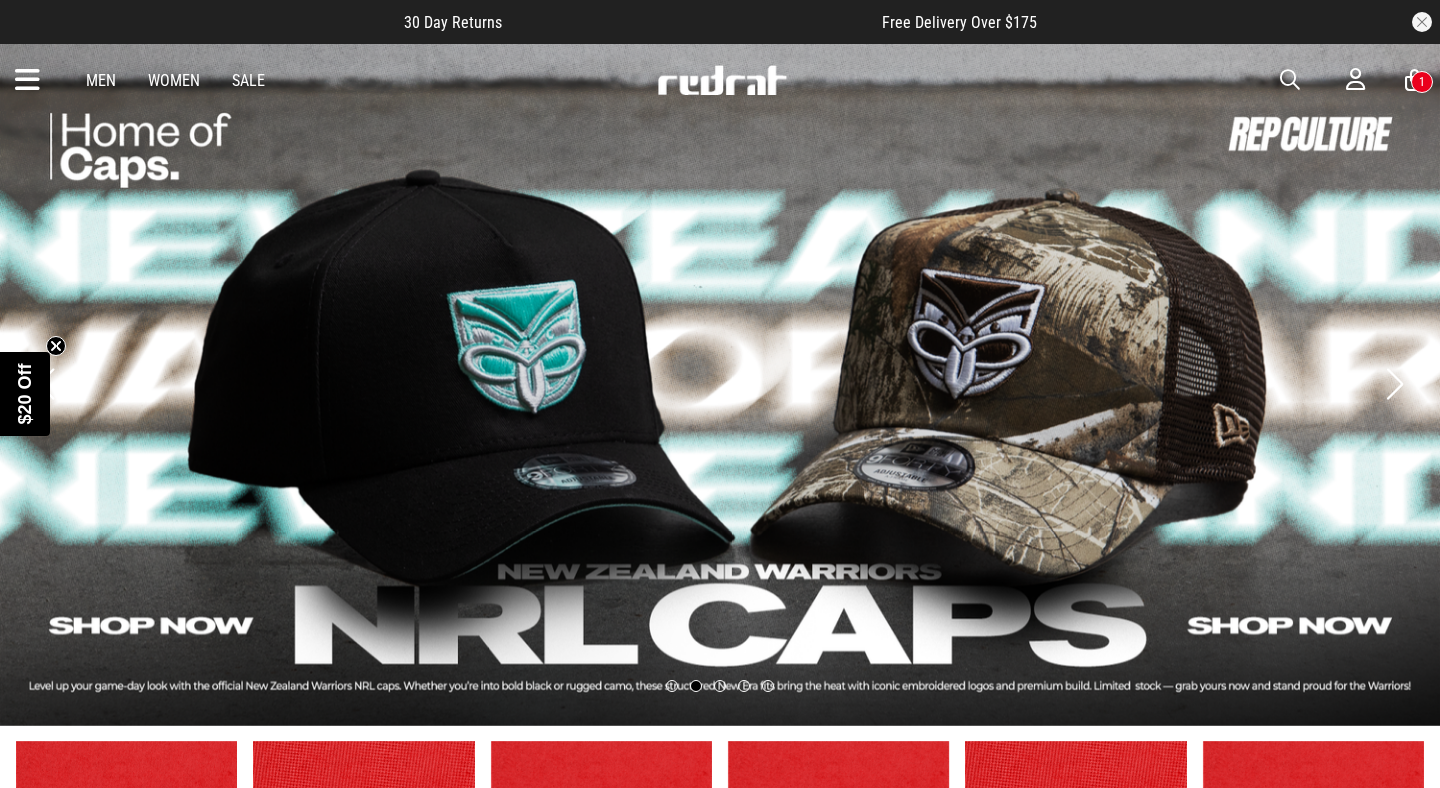 click at bounding box center (27, 80) 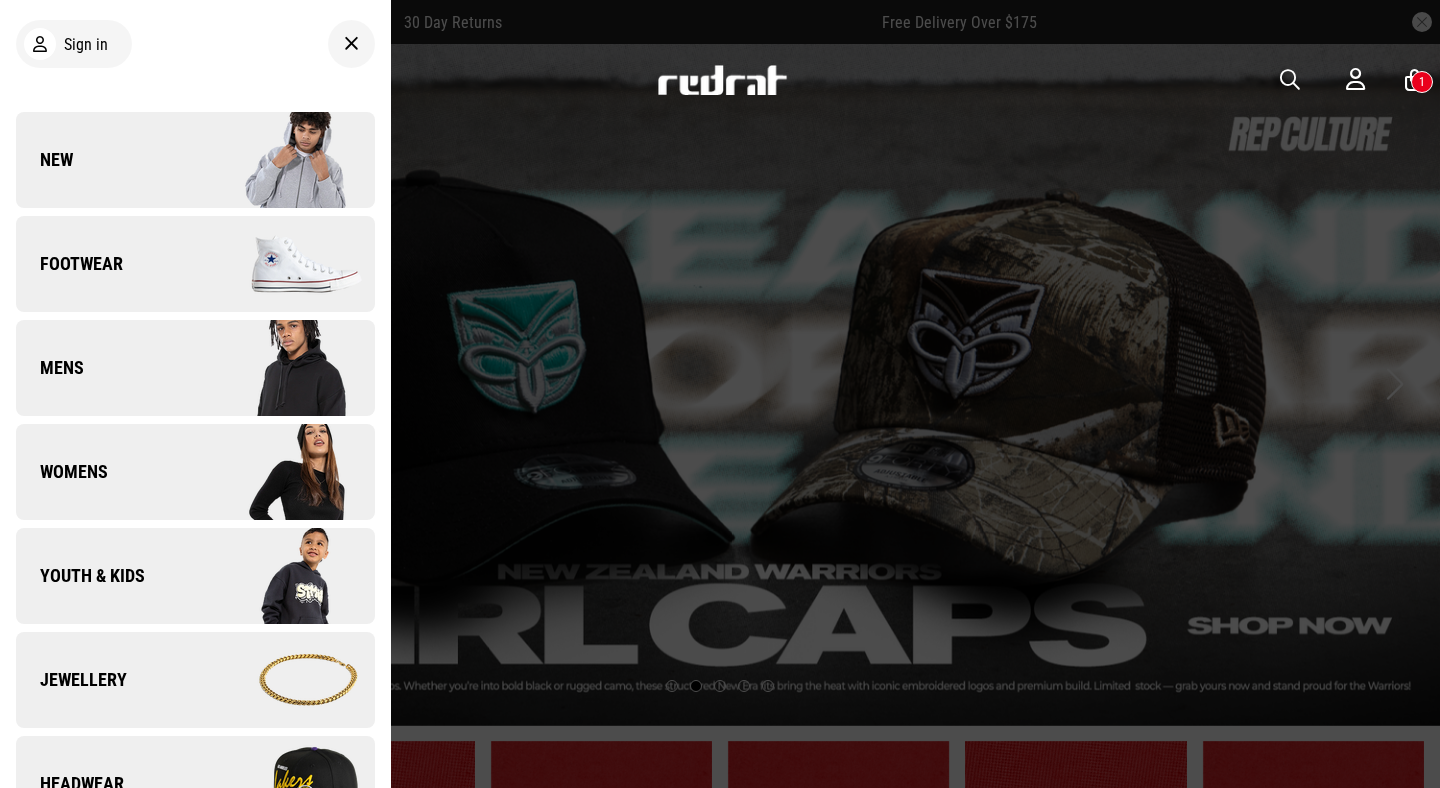 click on "New" at bounding box center (195, 160) 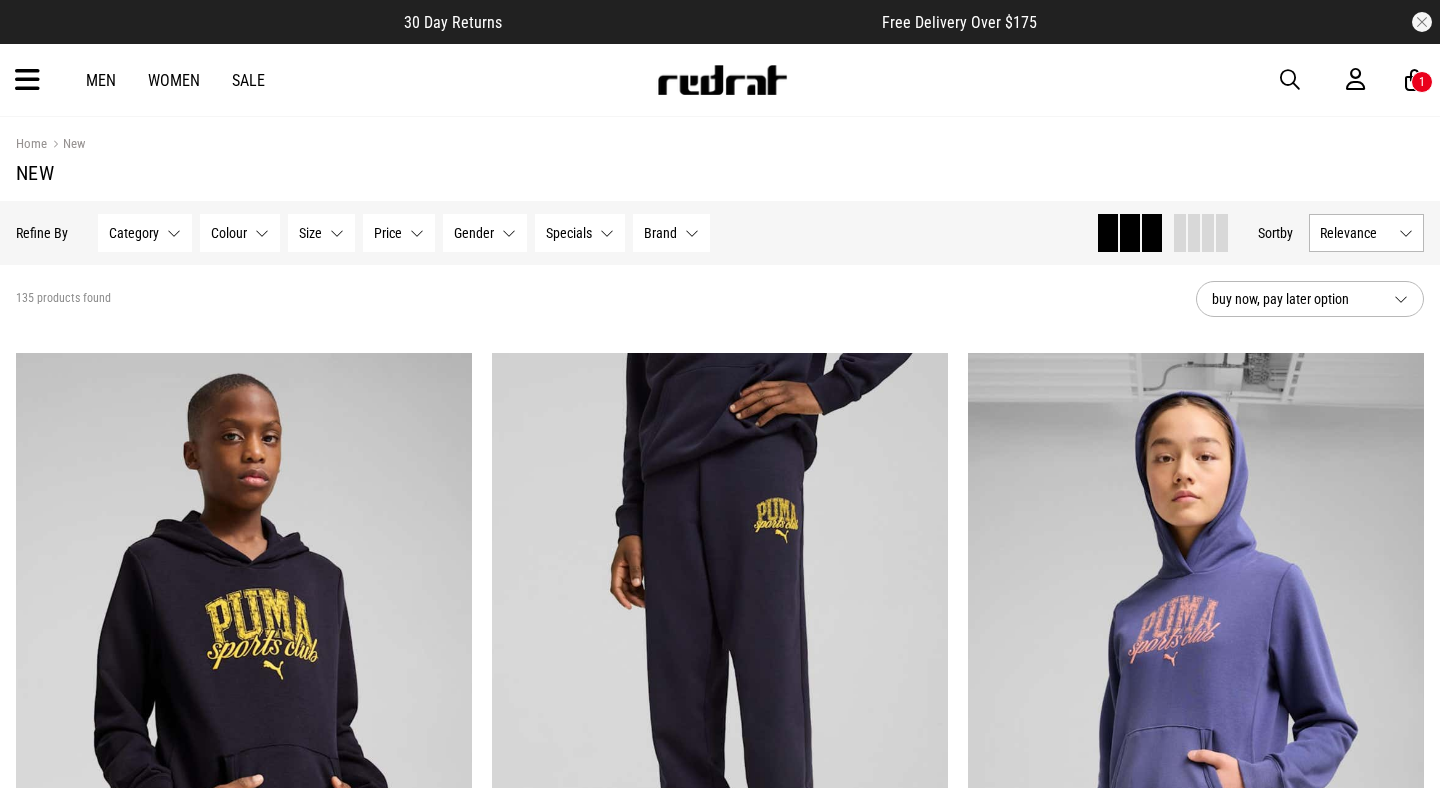 scroll, scrollTop: 0, scrollLeft: 0, axis: both 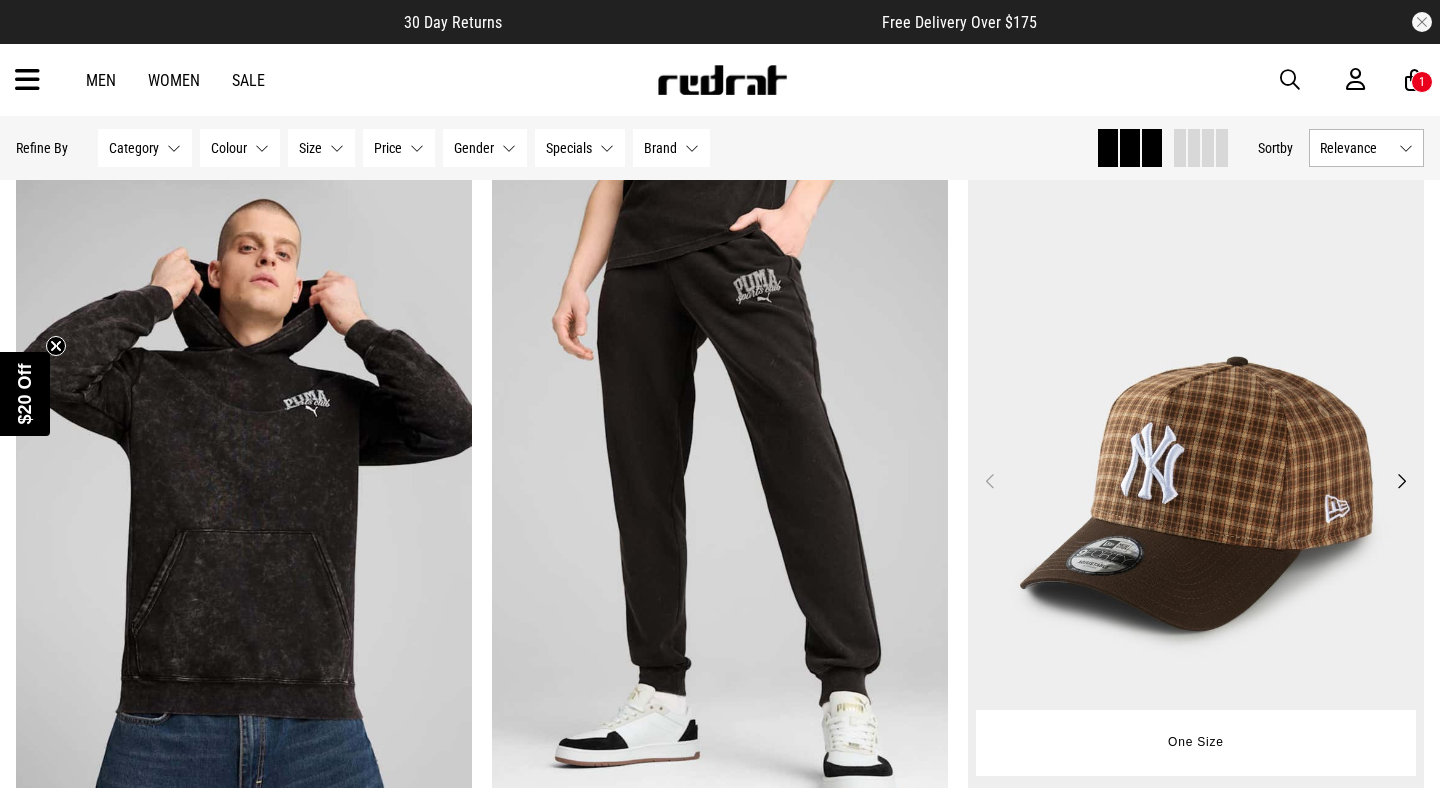 click at bounding box center [1196, 493] 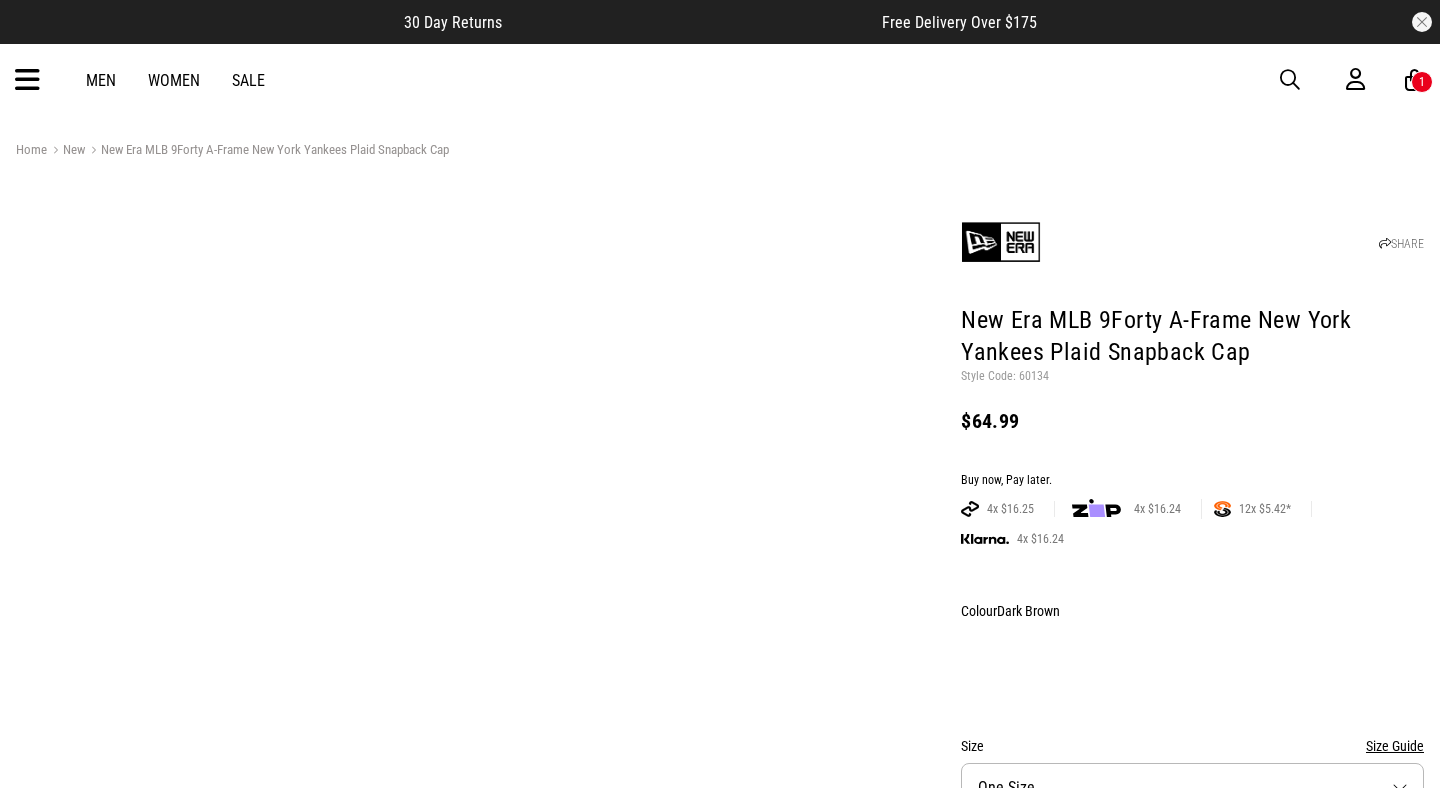 scroll, scrollTop: 0, scrollLeft: 0, axis: both 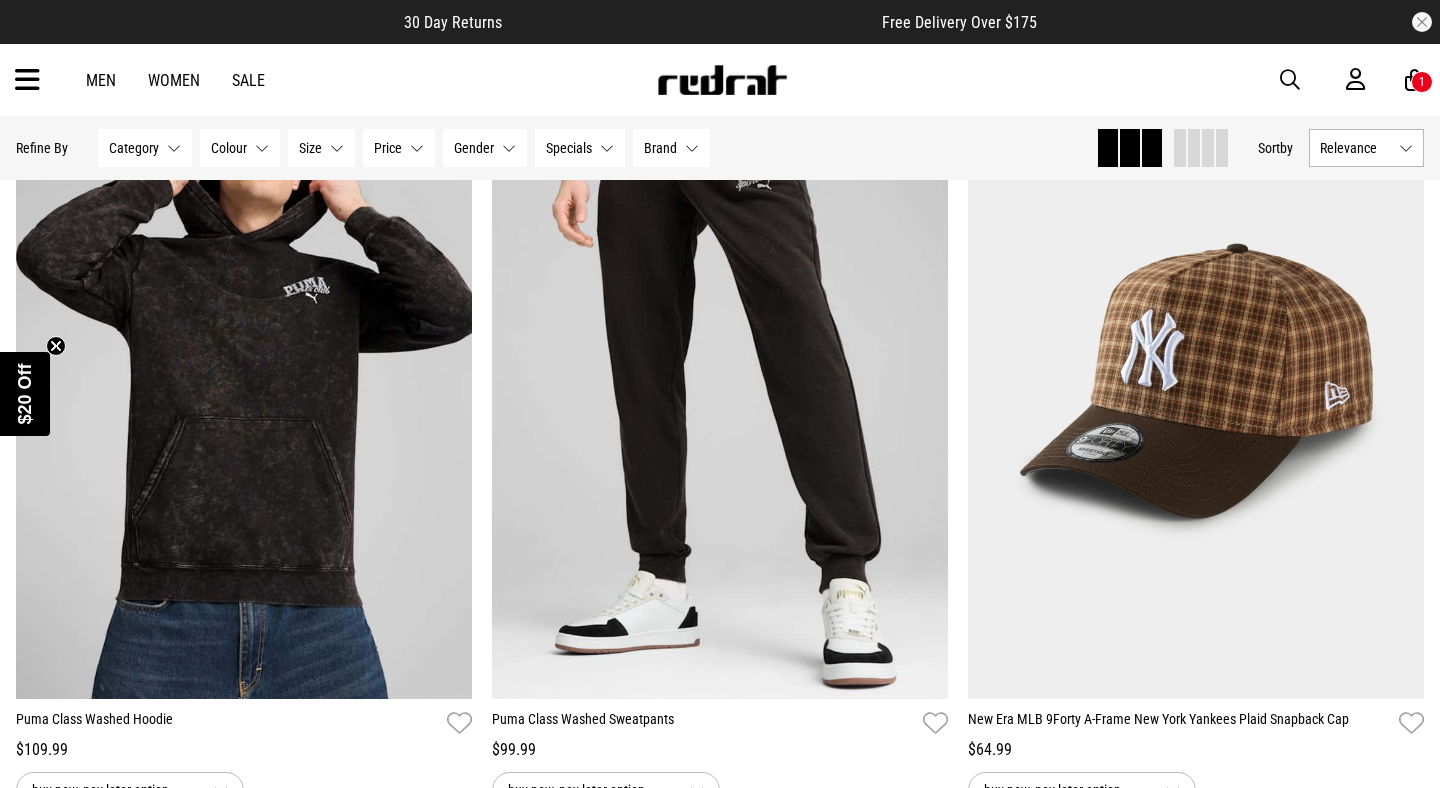 click at bounding box center [1208, 148] 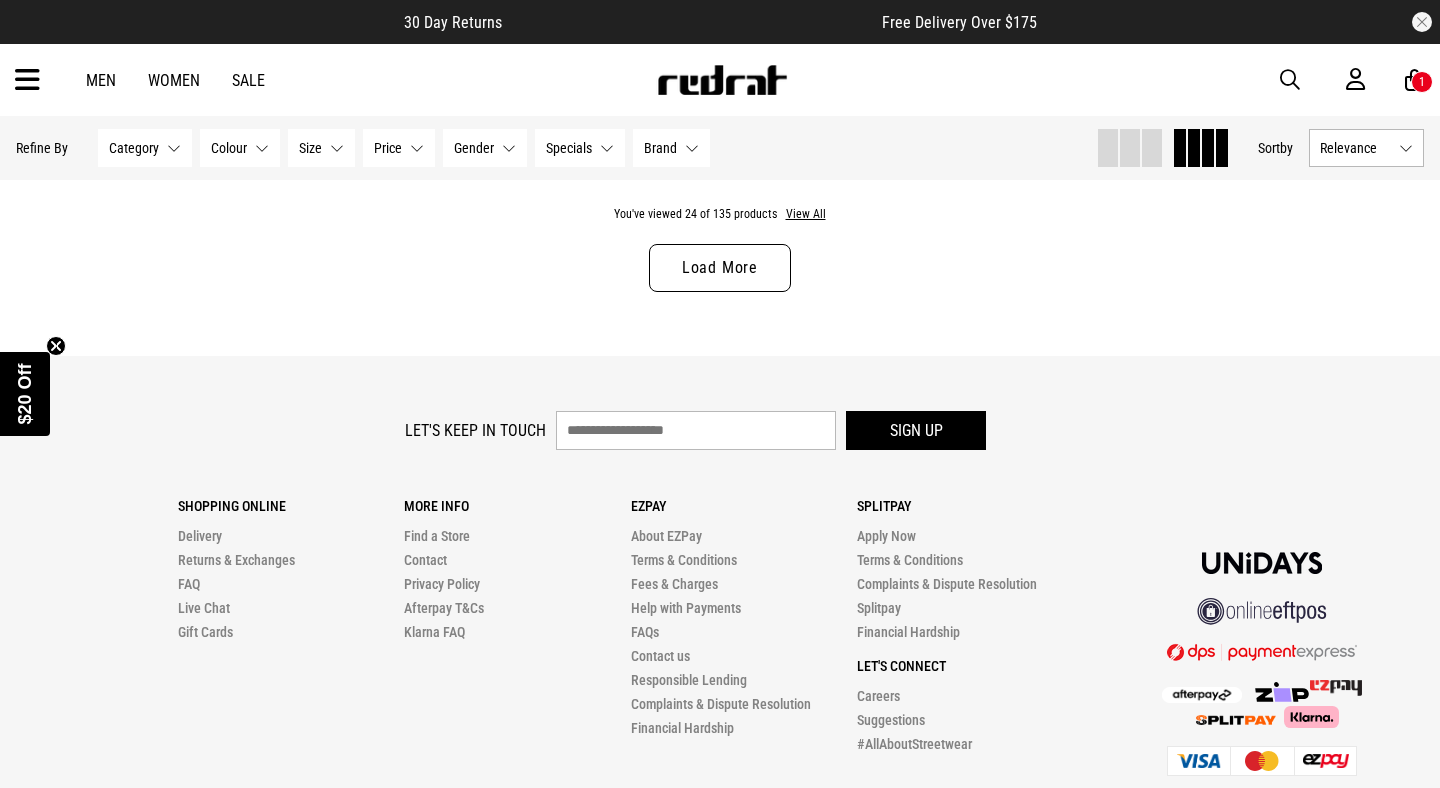 scroll, scrollTop: 3928, scrollLeft: 0, axis: vertical 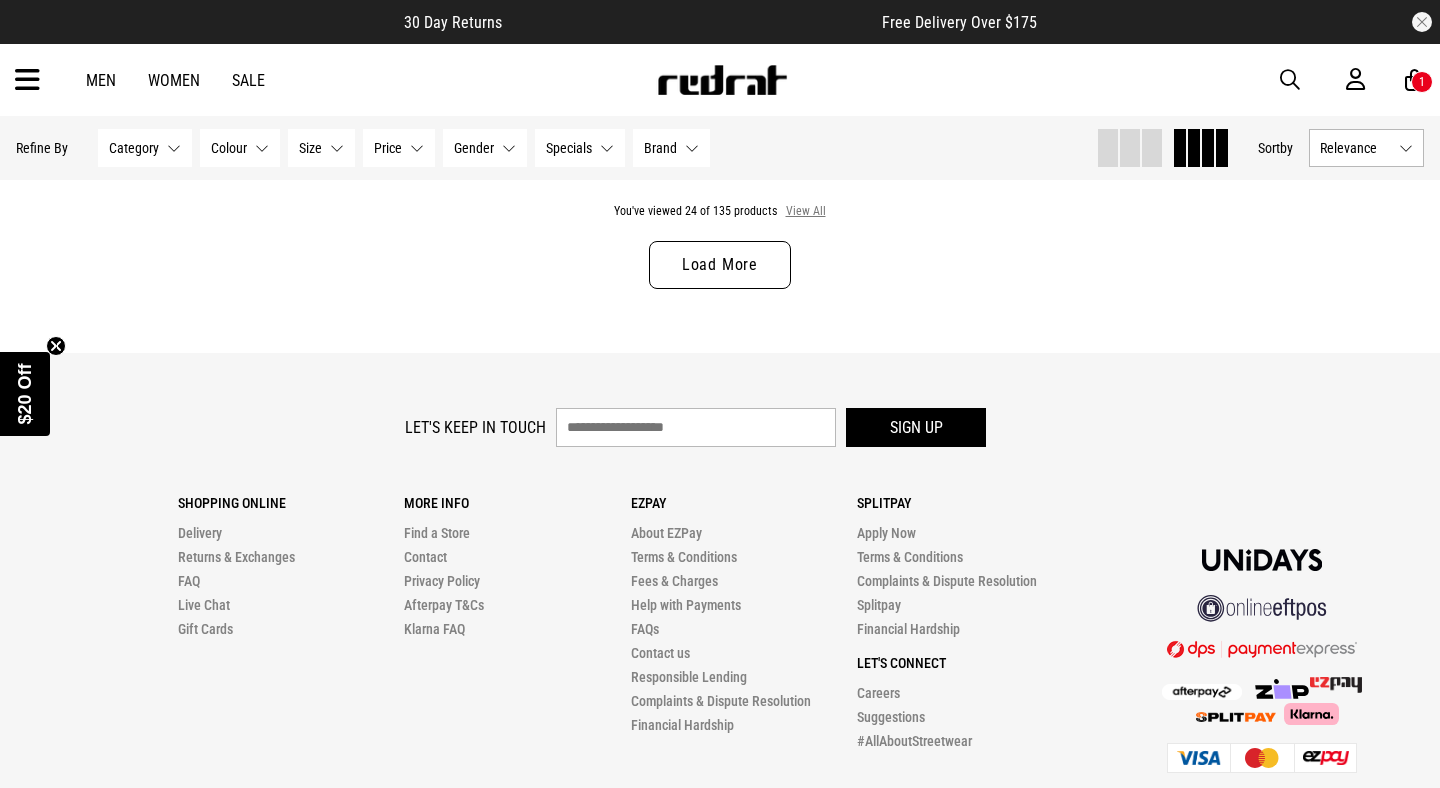 click on "View All" at bounding box center [806, 212] 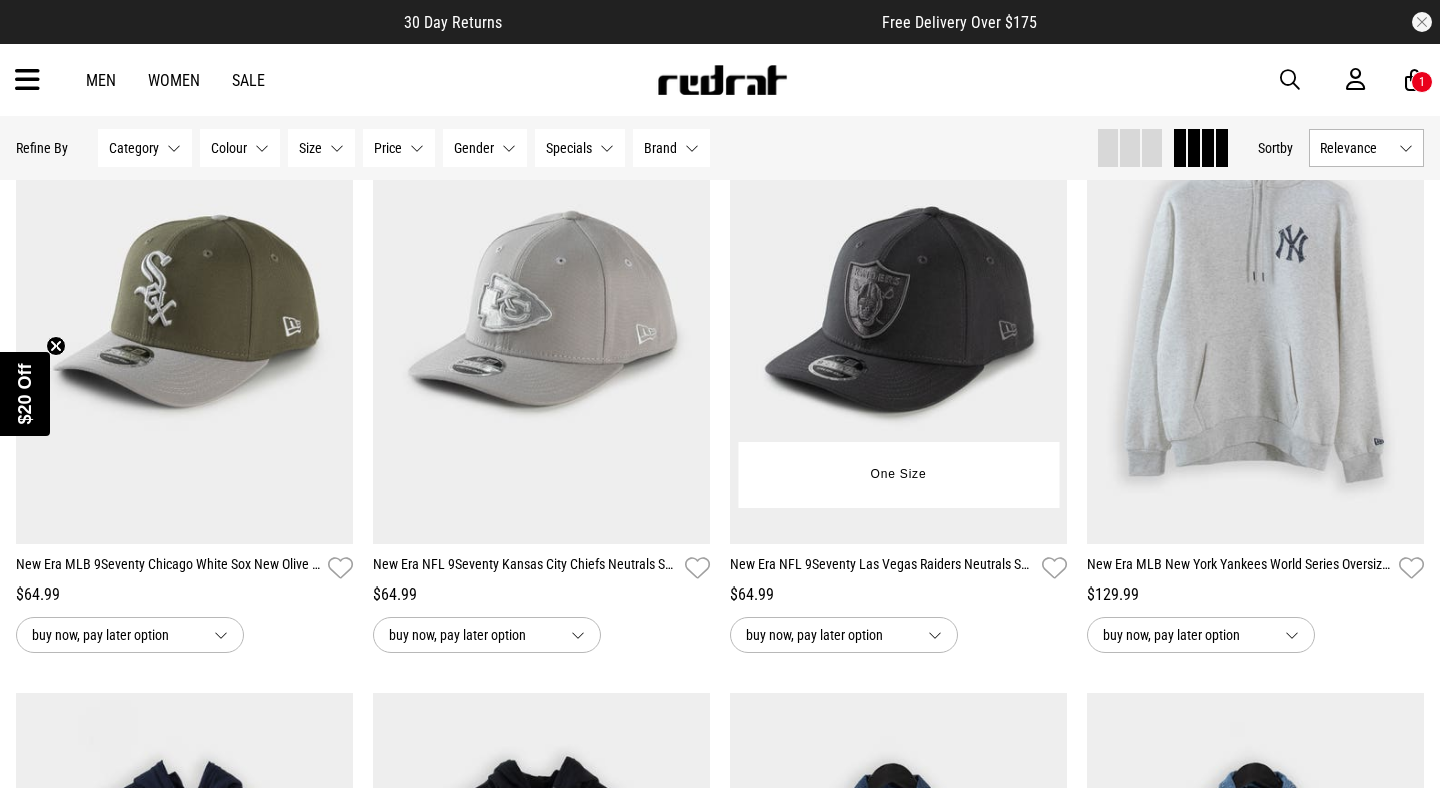 scroll, scrollTop: 7712, scrollLeft: 0, axis: vertical 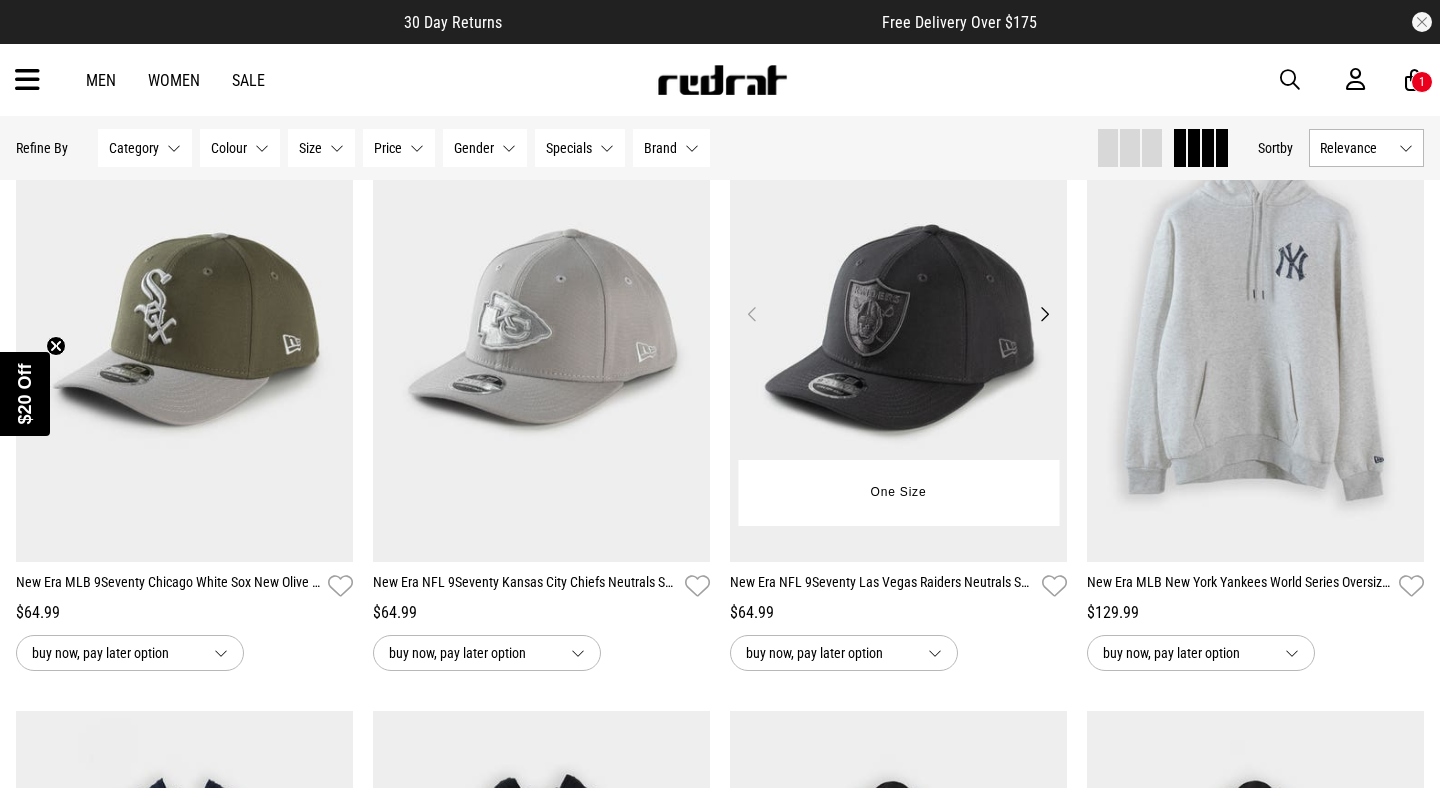 click at bounding box center [898, 327] 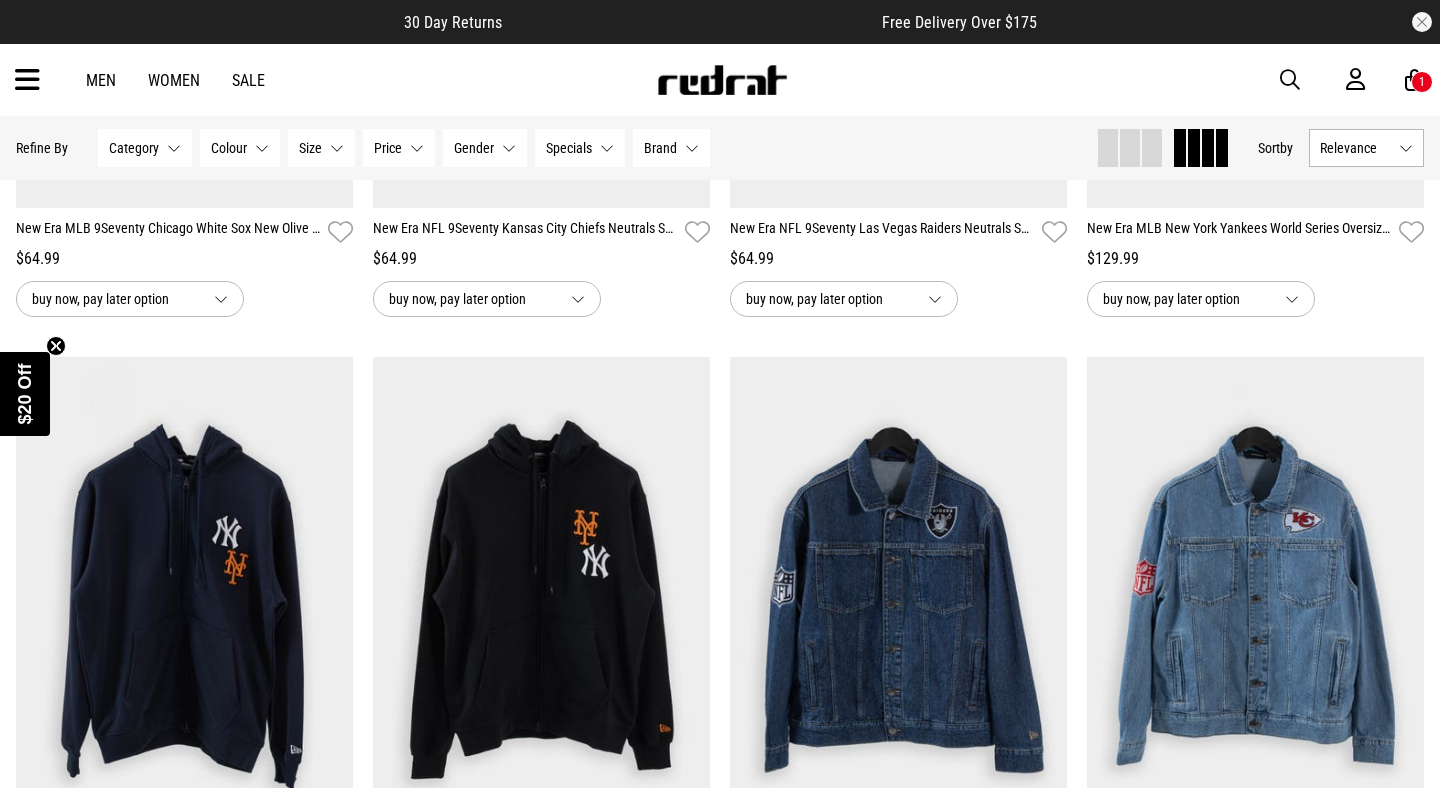 scroll, scrollTop: 8085, scrollLeft: 0, axis: vertical 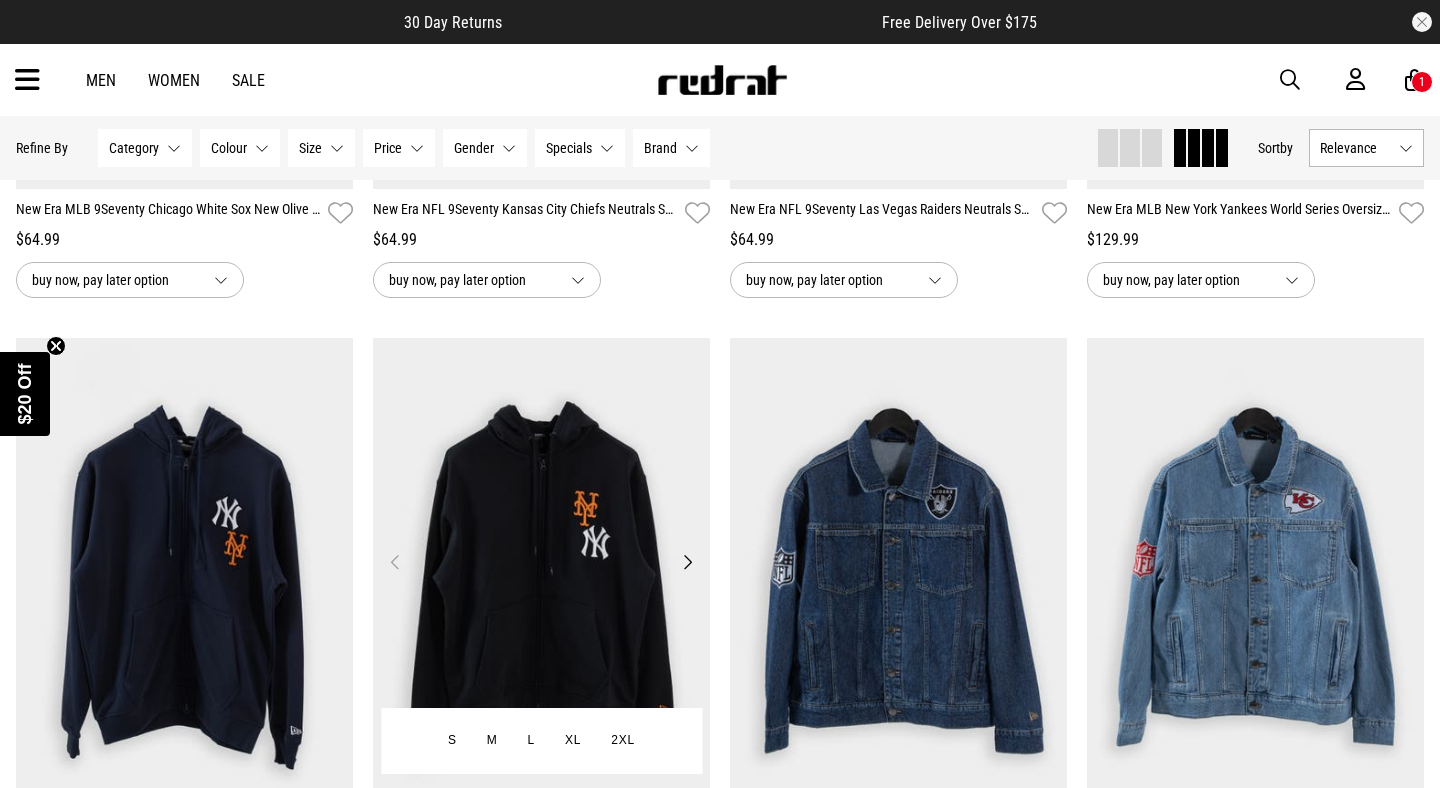 click at bounding box center [541, 574] 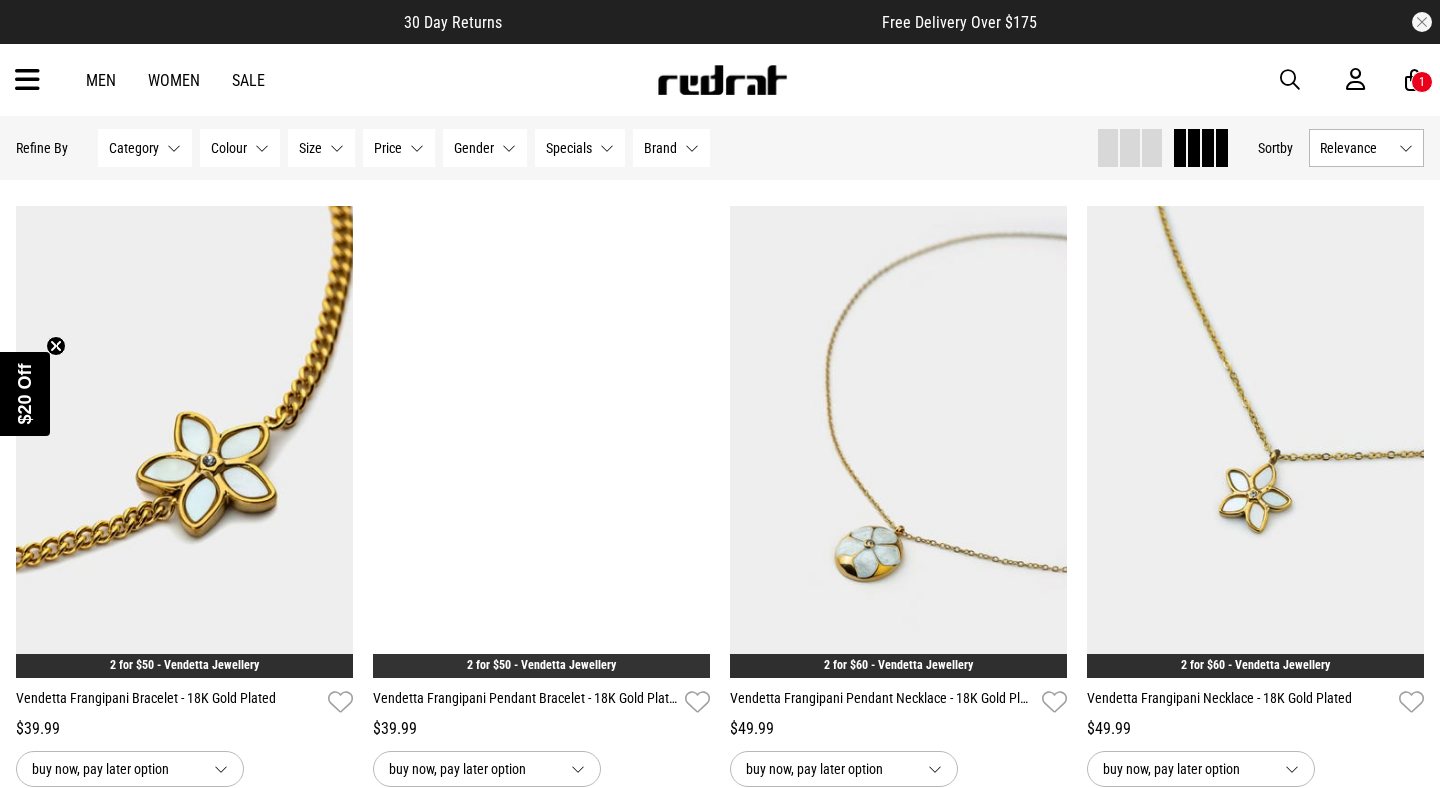 scroll, scrollTop: 9015, scrollLeft: 0, axis: vertical 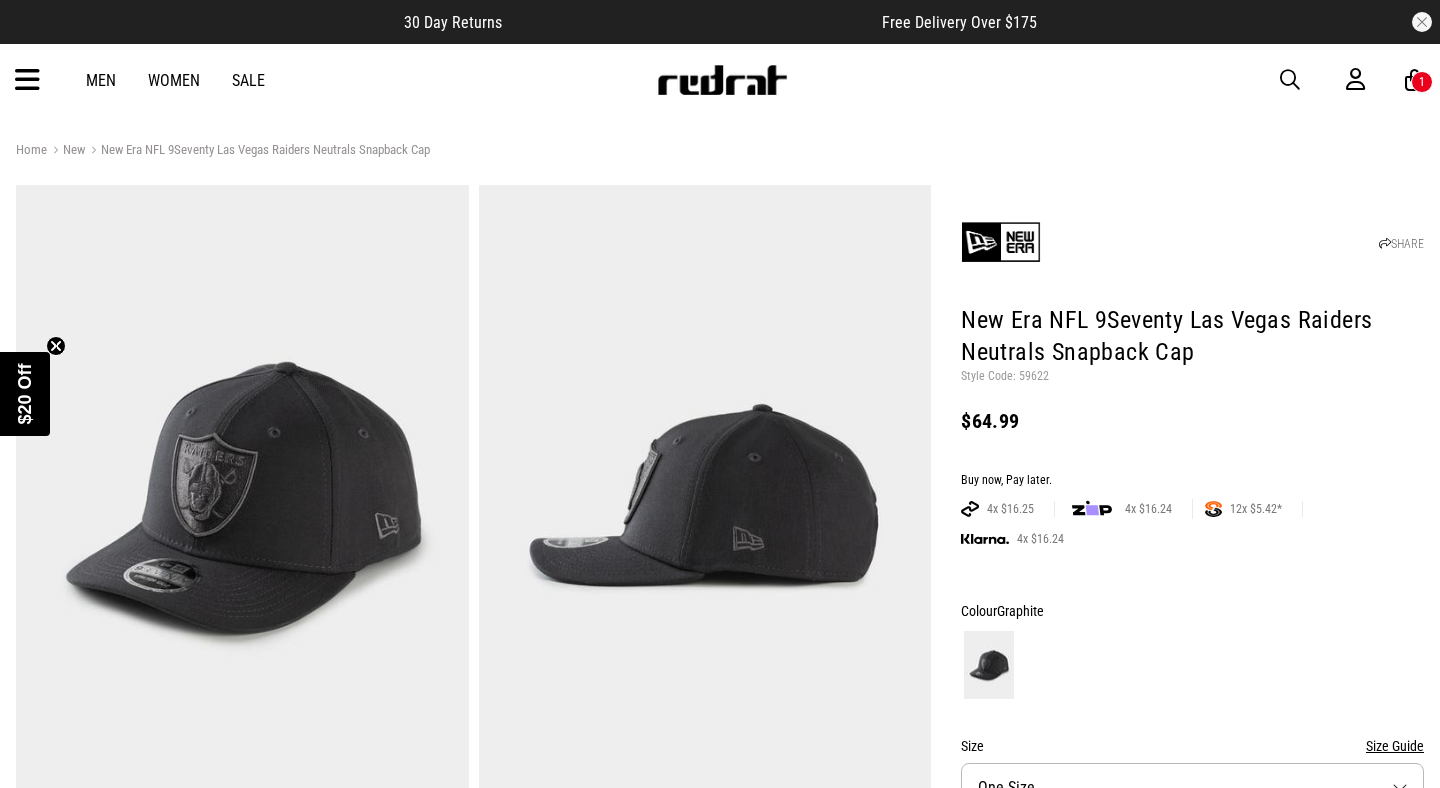 click on "Men   Women   Sale     Sign in     New       Back         Footwear       Back         Mens       Back         Womens       Back         Youth & Kids       Back         Jewellery       Back         Headwear       Back         Accessories       Back         Deals       Back         Sale   UP TO 60% OFF
Shop by Brand
adidas
Converse
New Era
See all brands     Gift Cards   Find a Store   Delivery   Returns & Exchanges   FAQ   Contact Us
Payment Options Only at Red Rat
Let's keep in touch
Back
1" at bounding box center [720, 80] 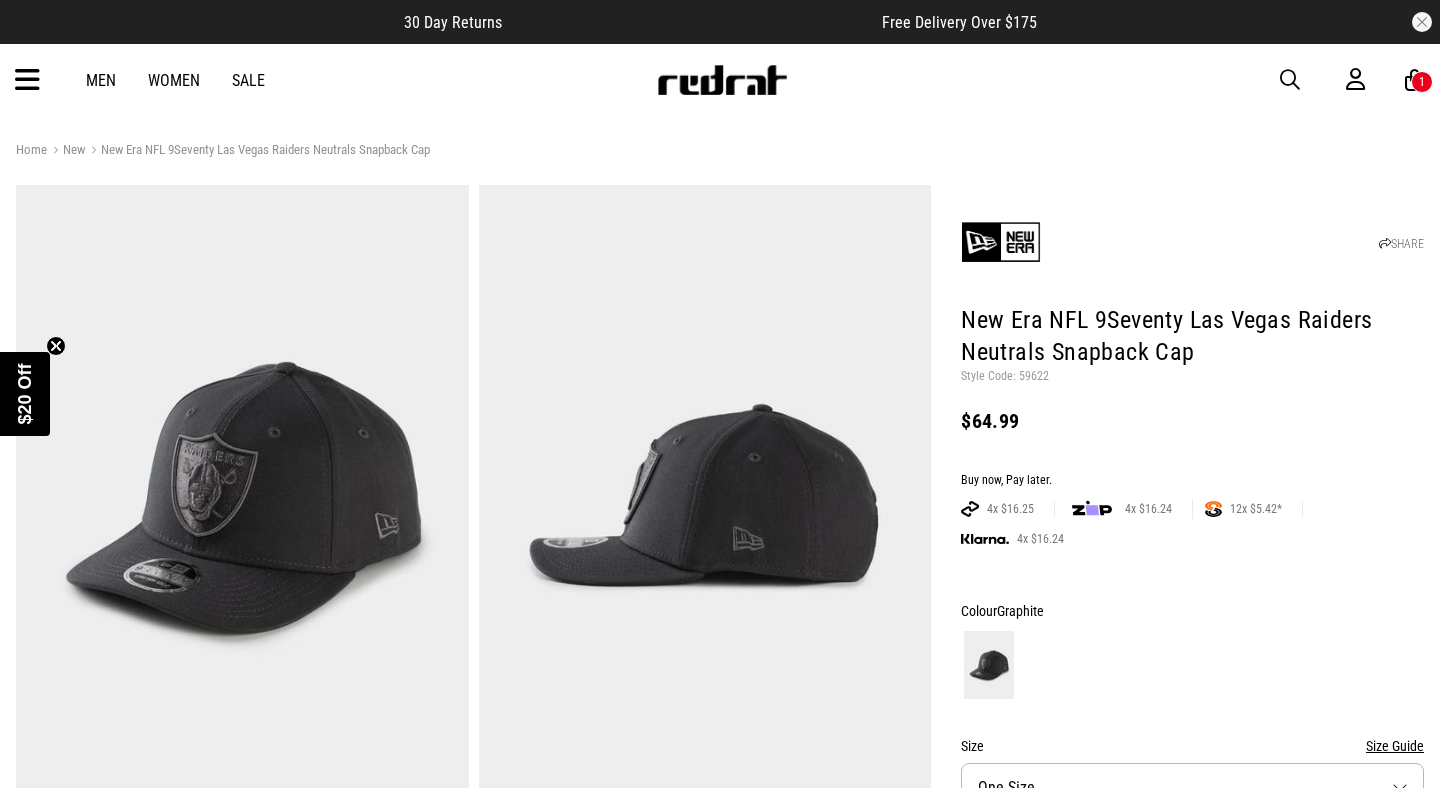 click at bounding box center [1290, 80] 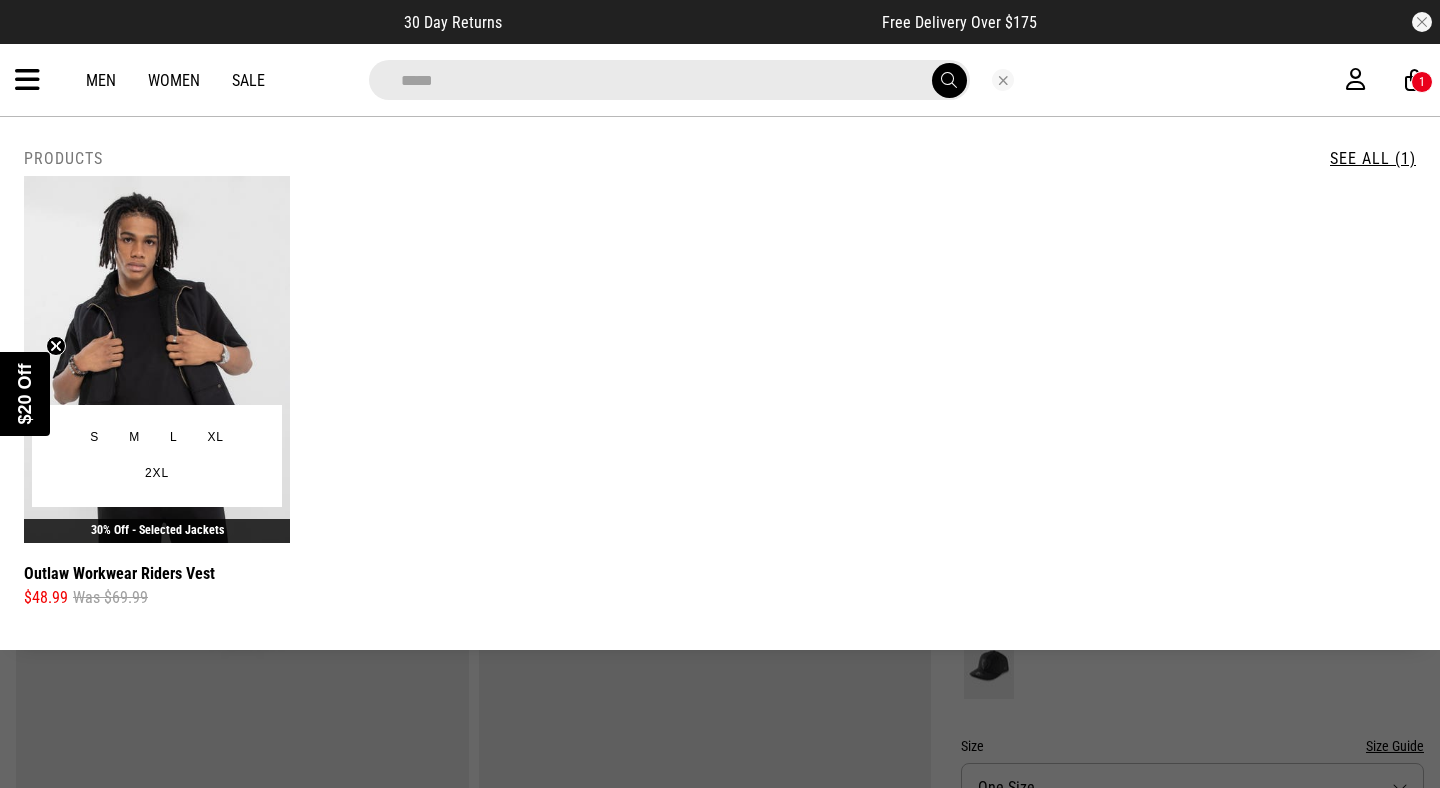 type on "*****" 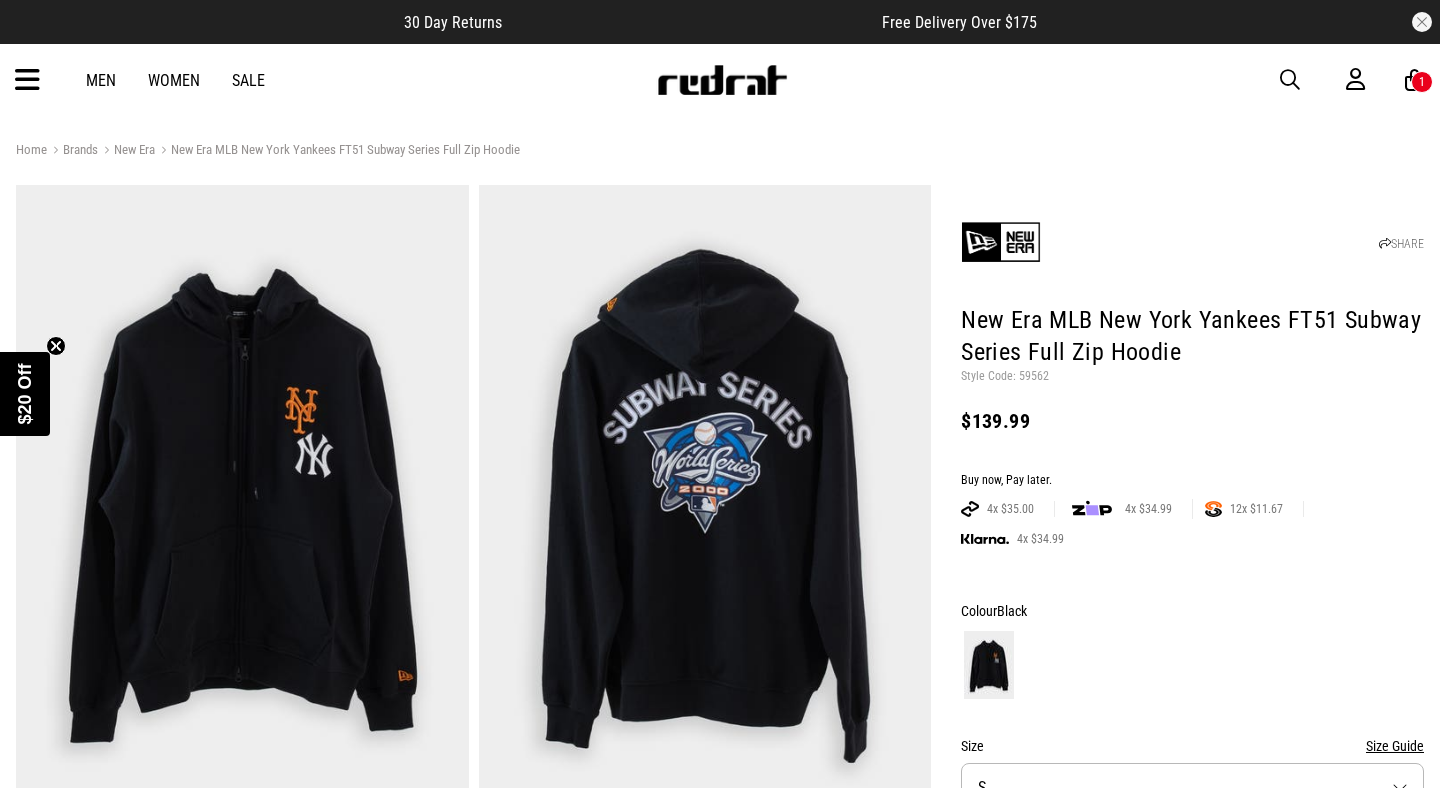 scroll, scrollTop: 0, scrollLeft: 0, axis: both 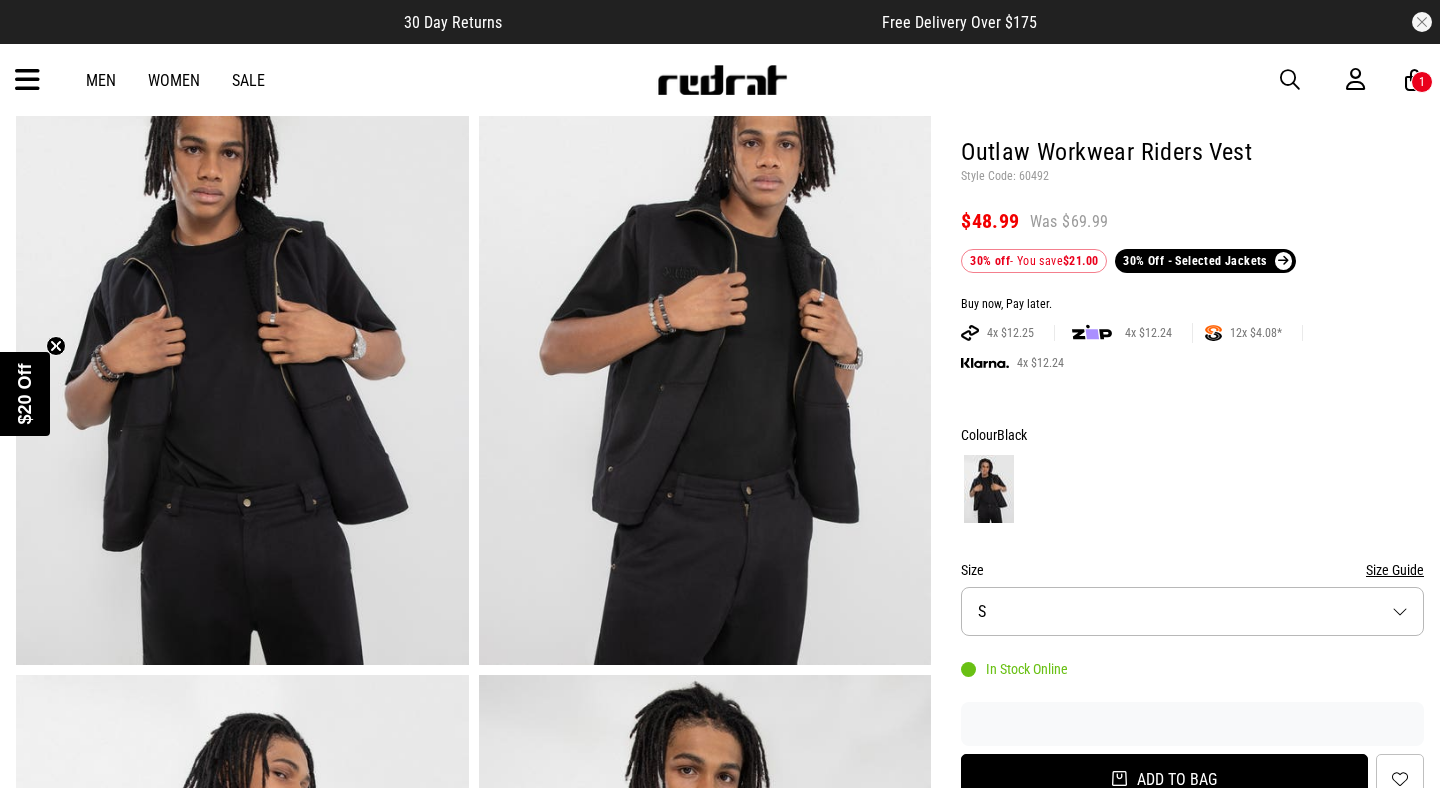 click on "Add to bag" at bounding box center (1164, 779) 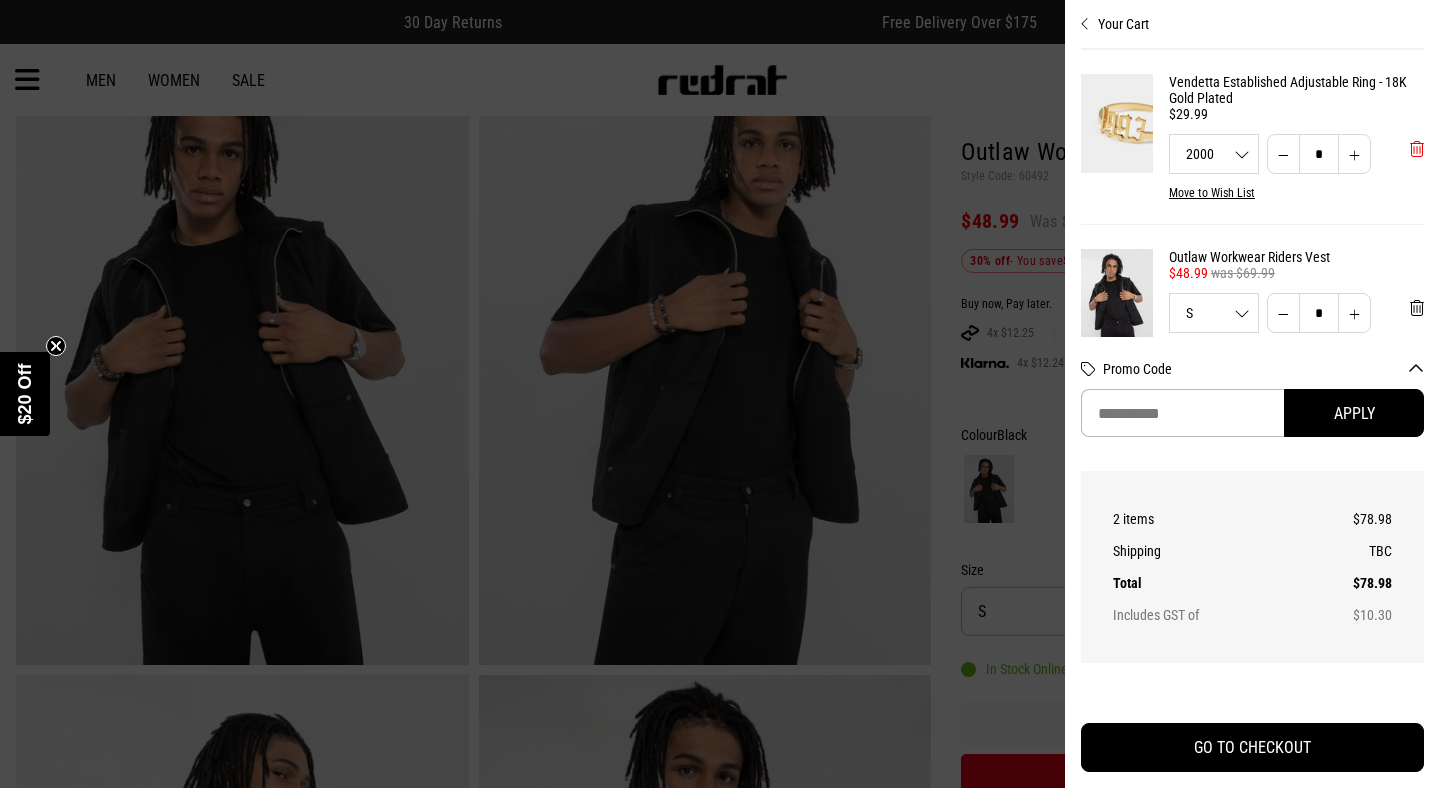 click at bounding box center [1417, 149] 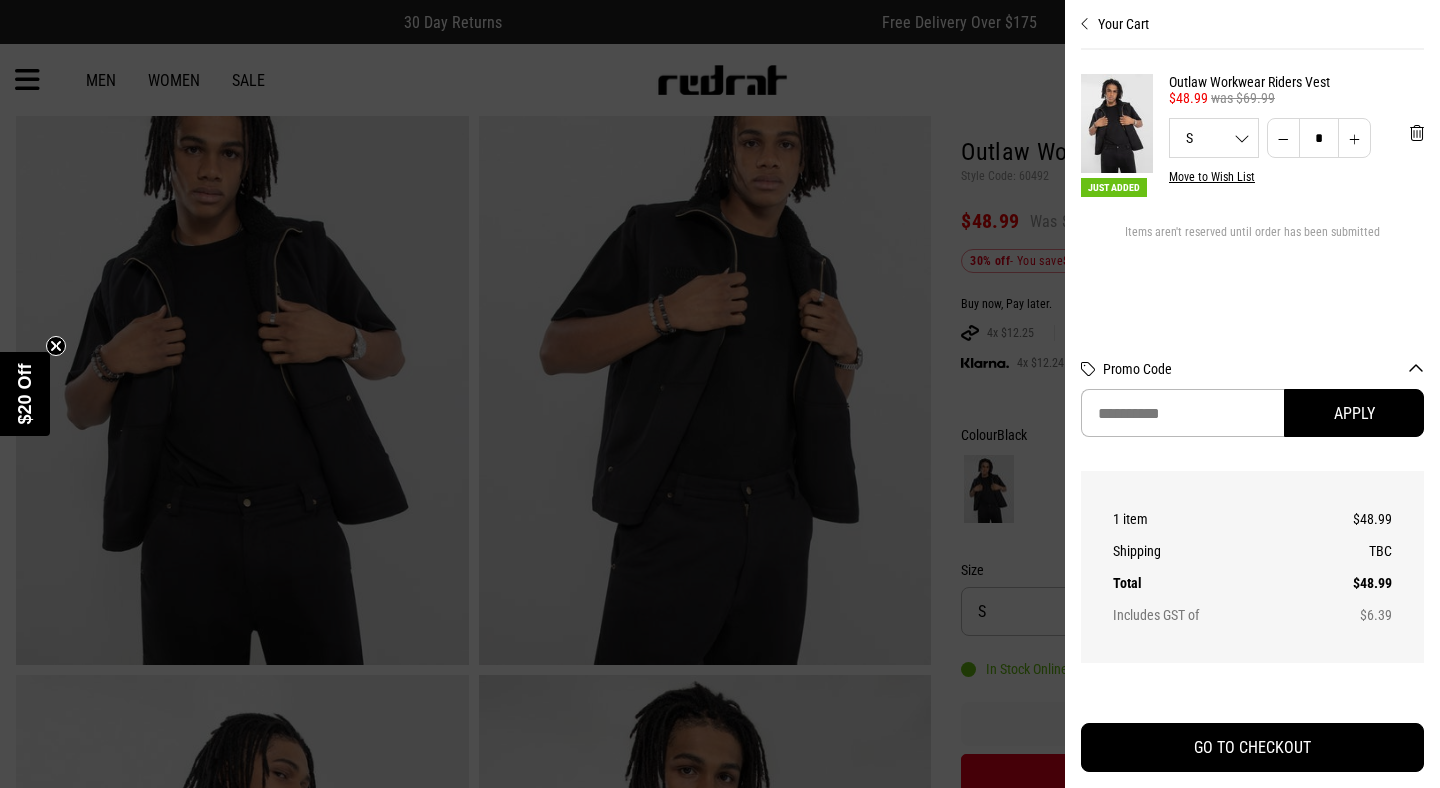 click at bounding box center (720, 394) 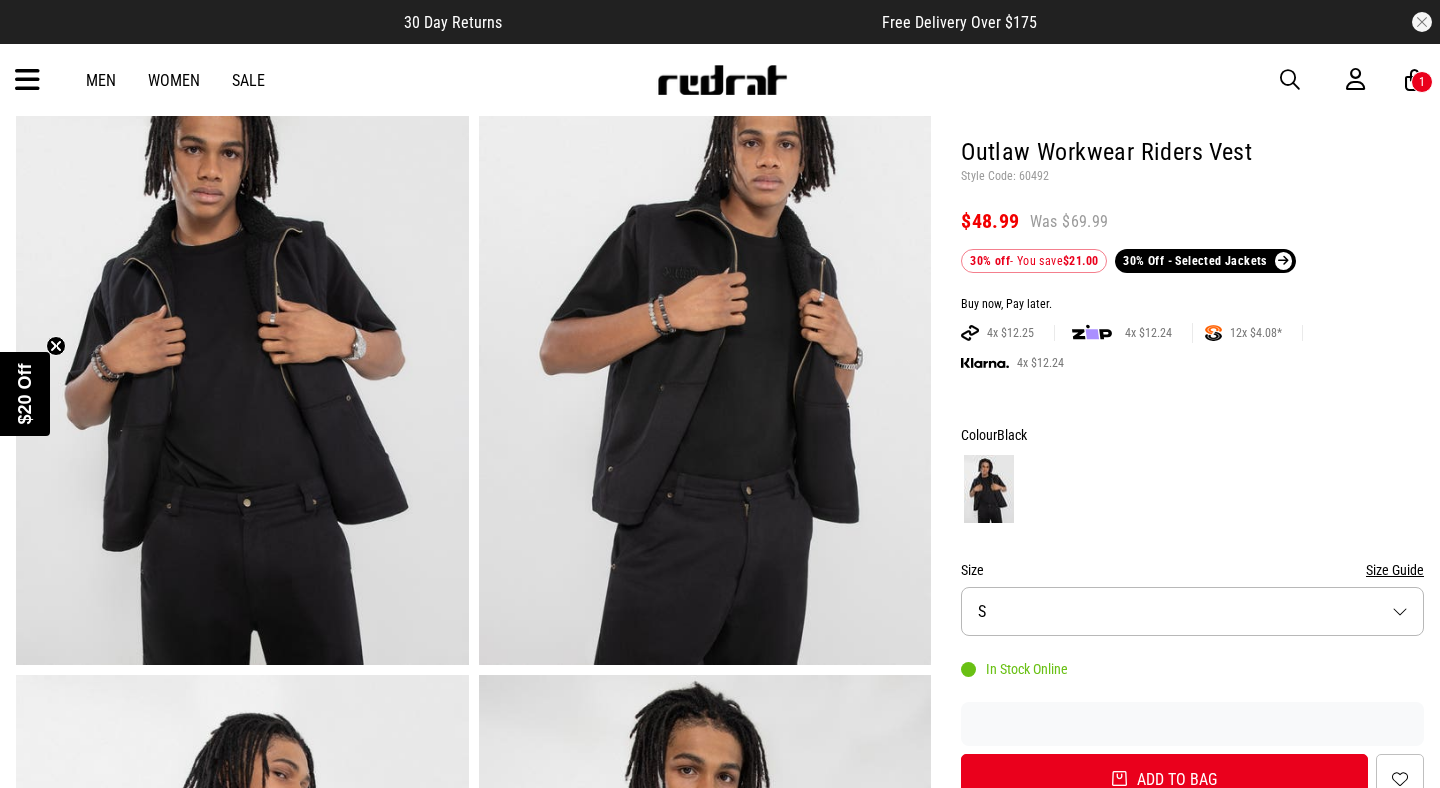 click at bounding box center (1290, 80) 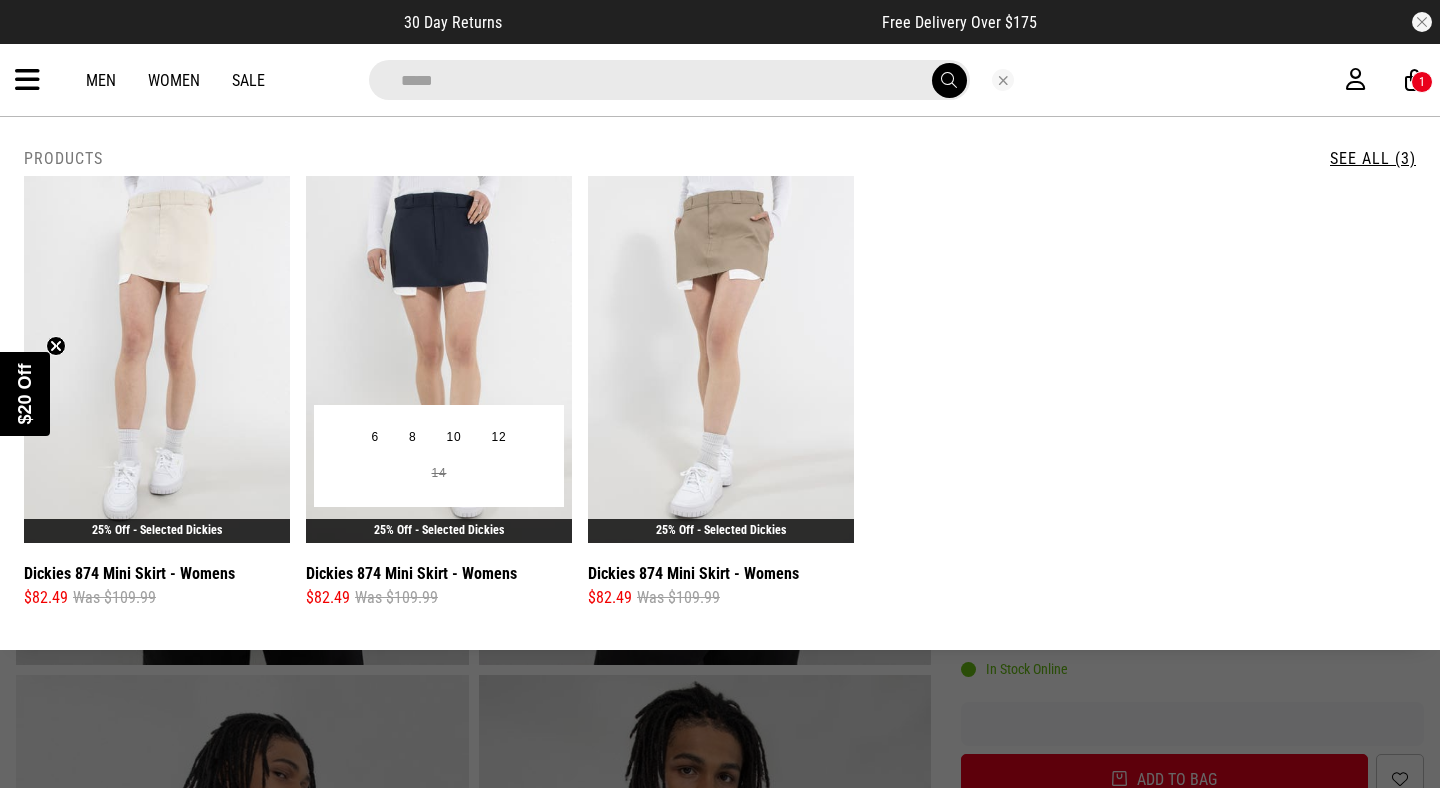 type on "*****" 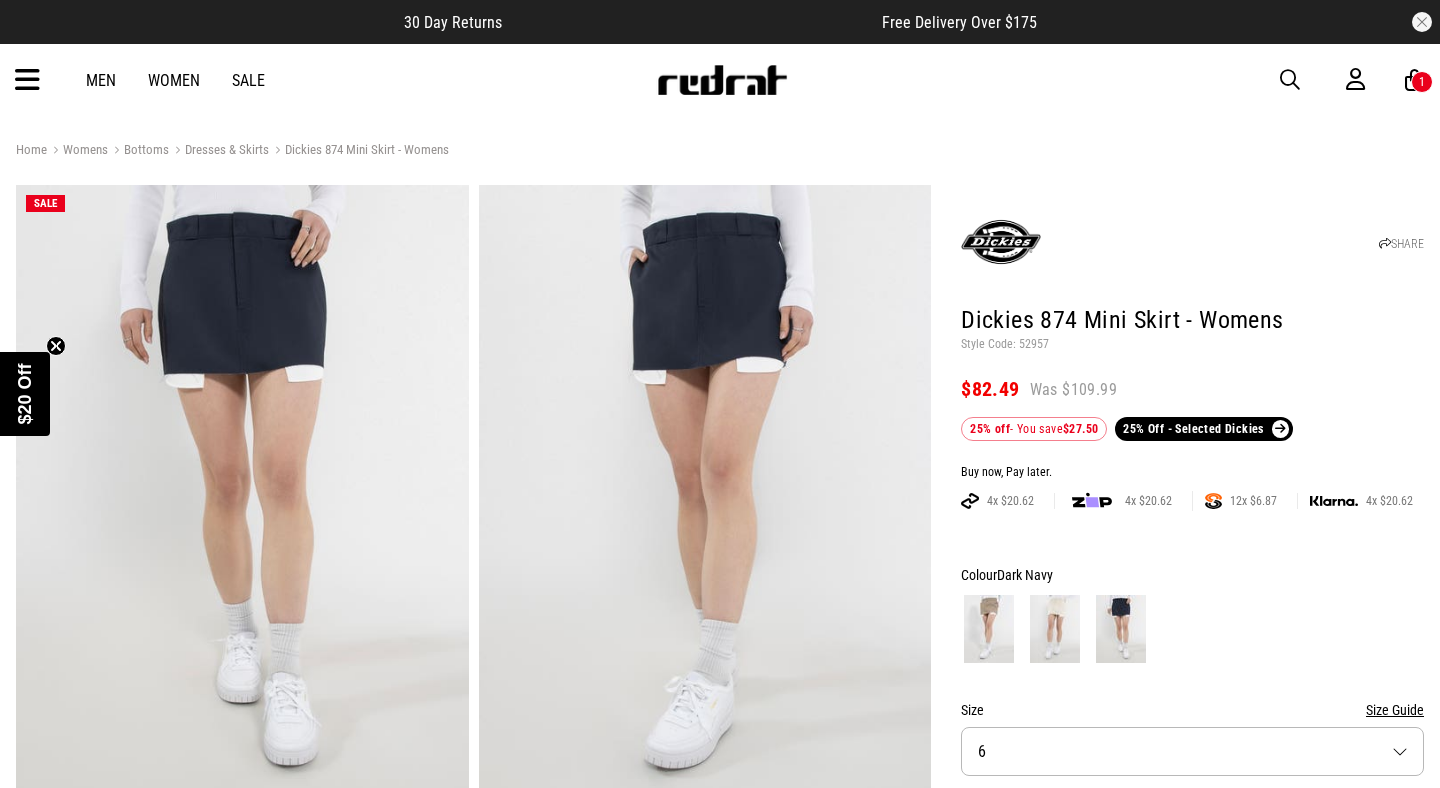 scroll, scrollTop: 0, scrollLeft: 0, axis: both 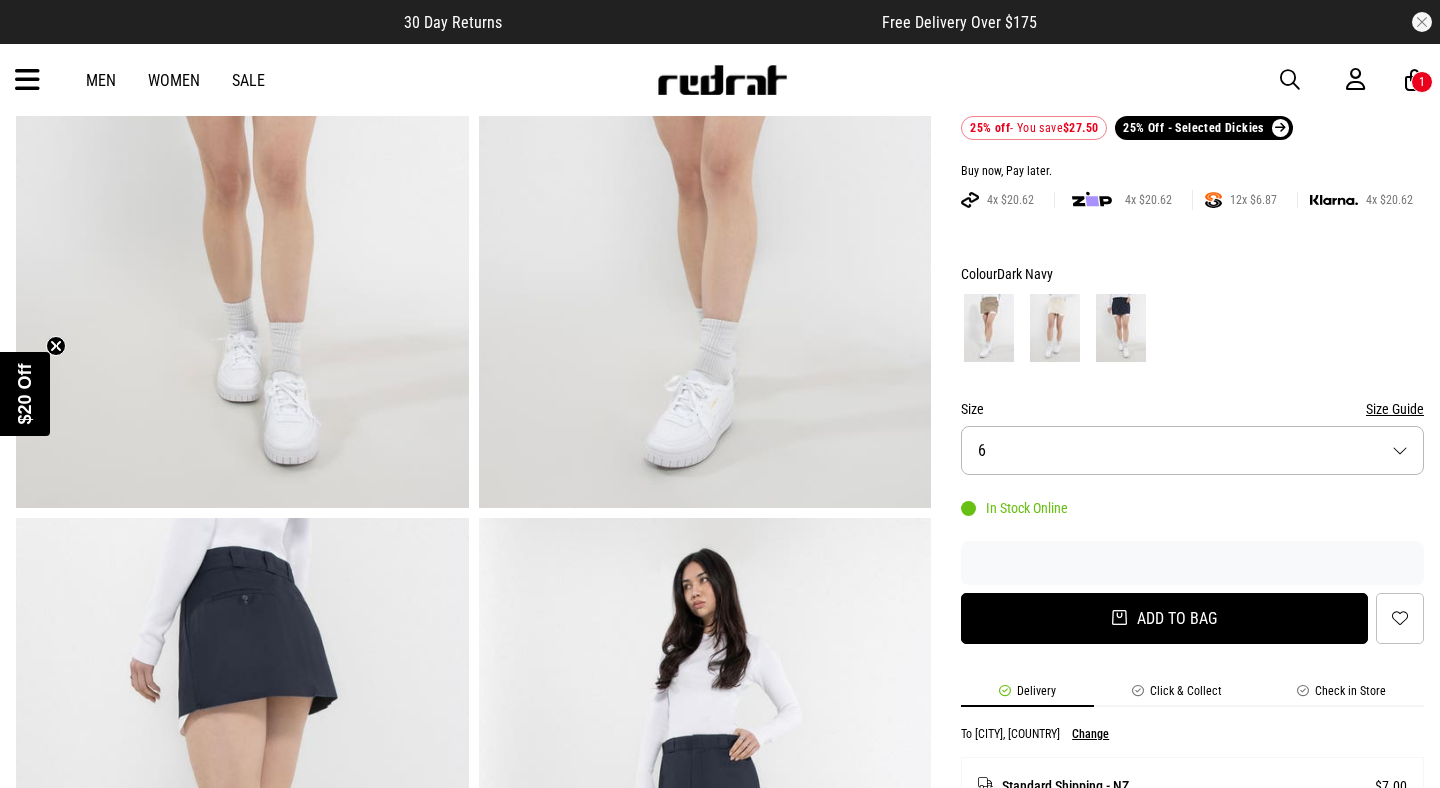 click on "Add to bag" at bounding box center (1164, 618) 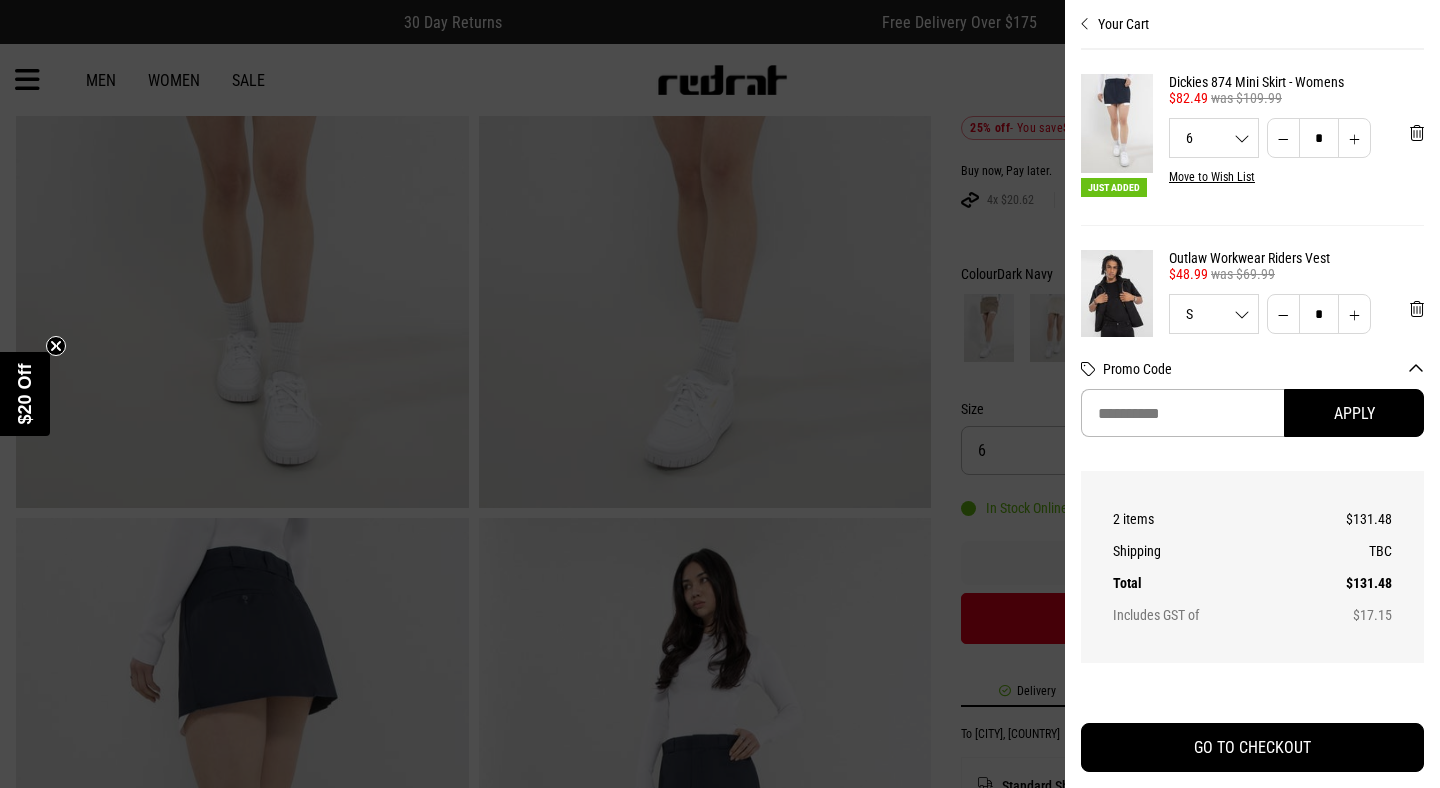 click at bounding box center (720, 394) 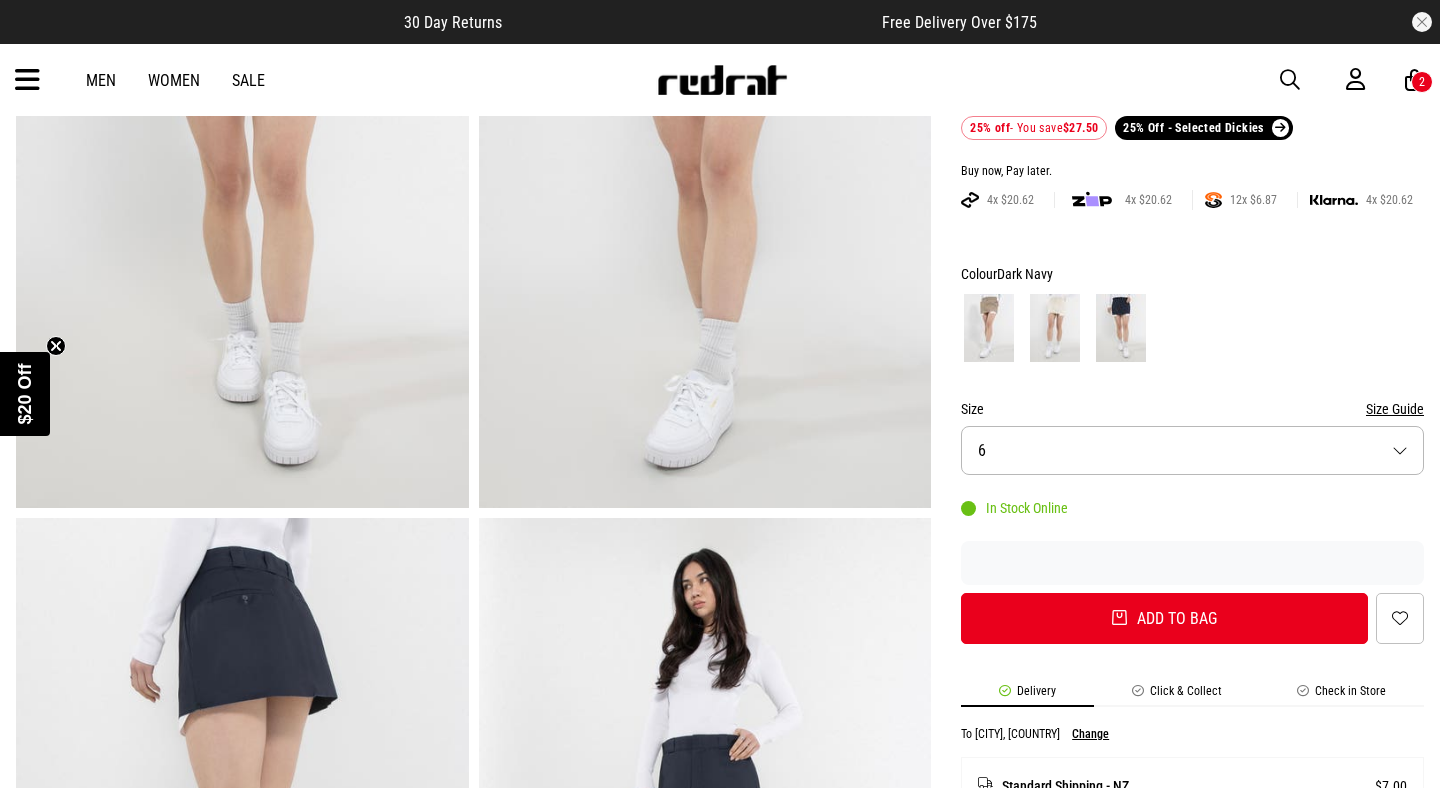 click at bounding box center (1290, 80) 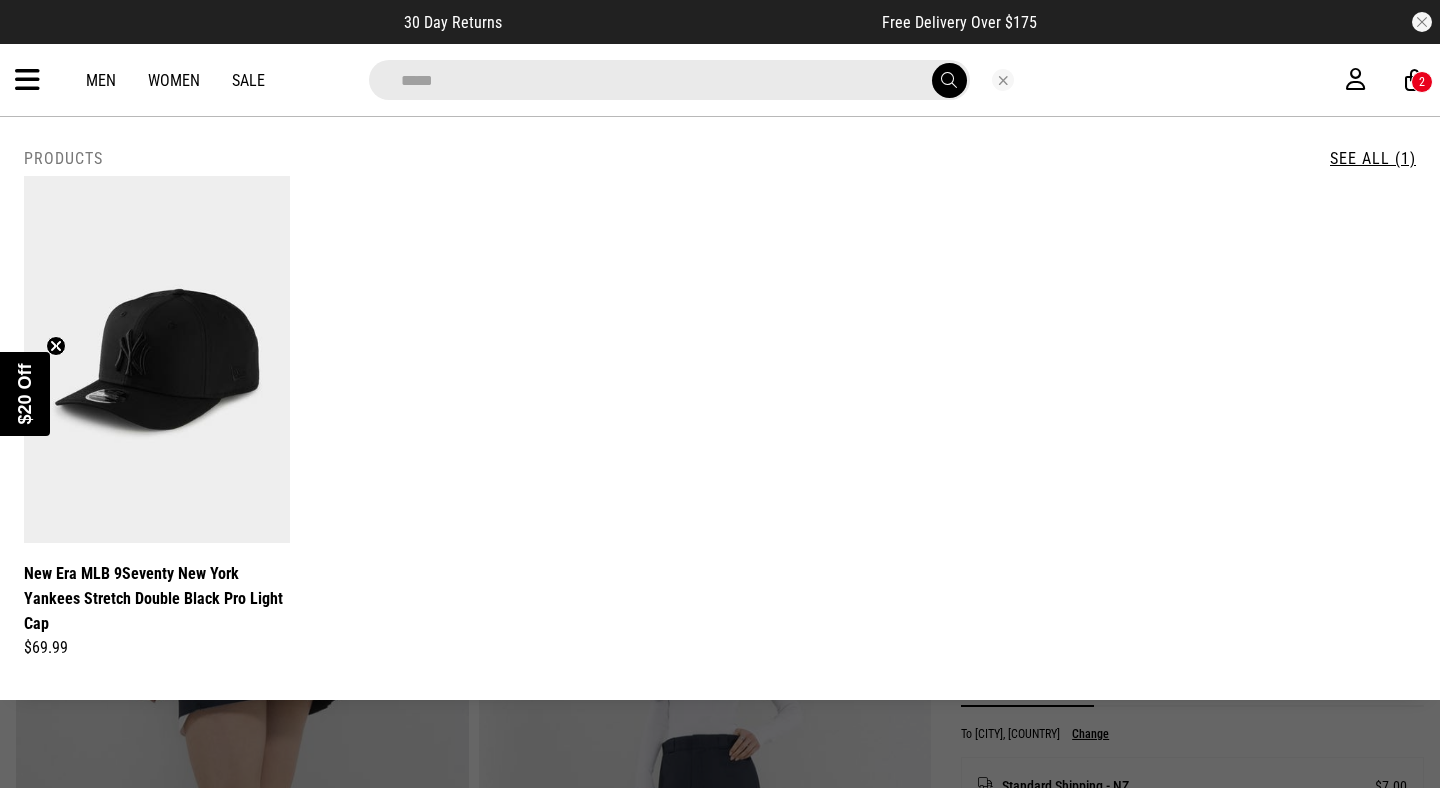 click on "*****" at bounding box center [669, 80] 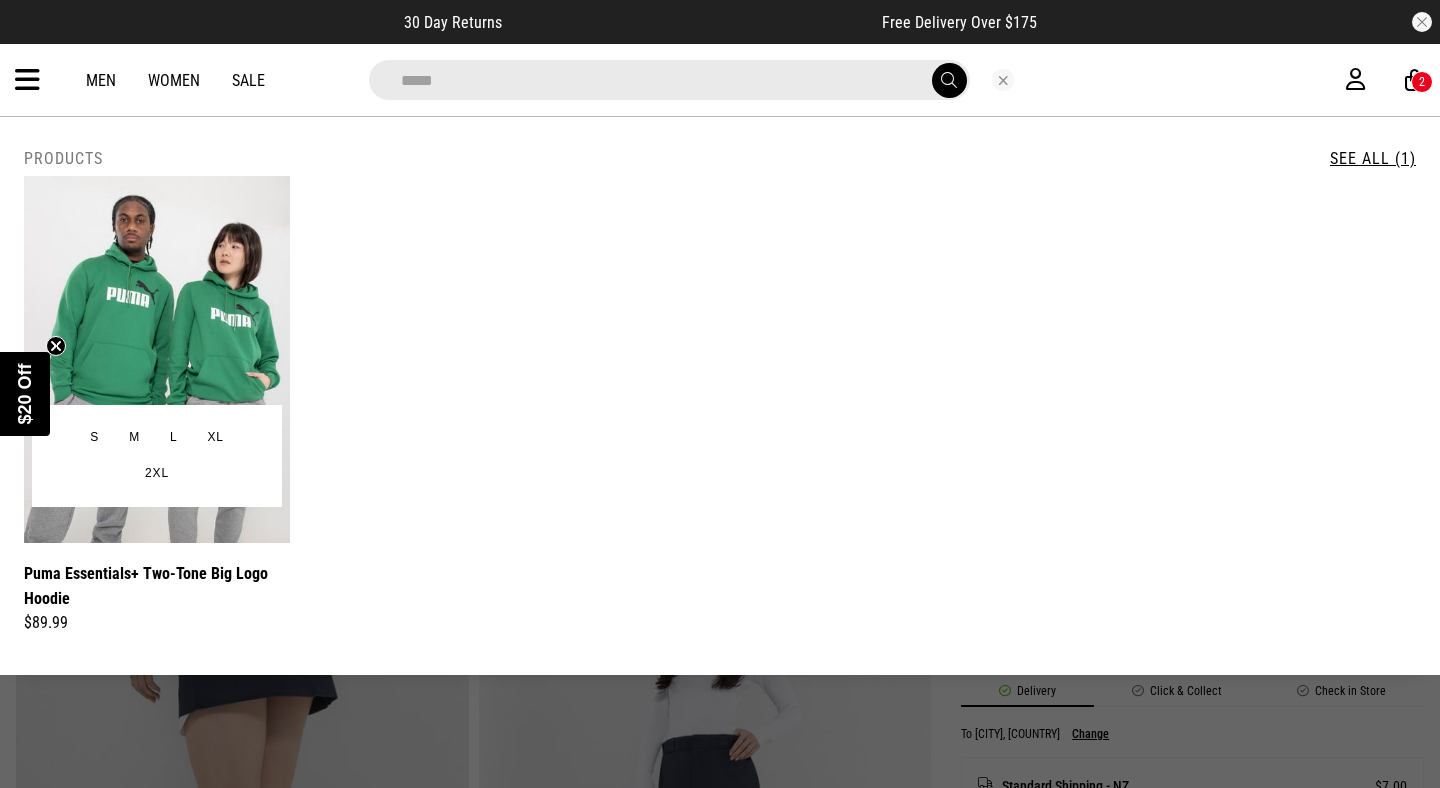 type on "*****" 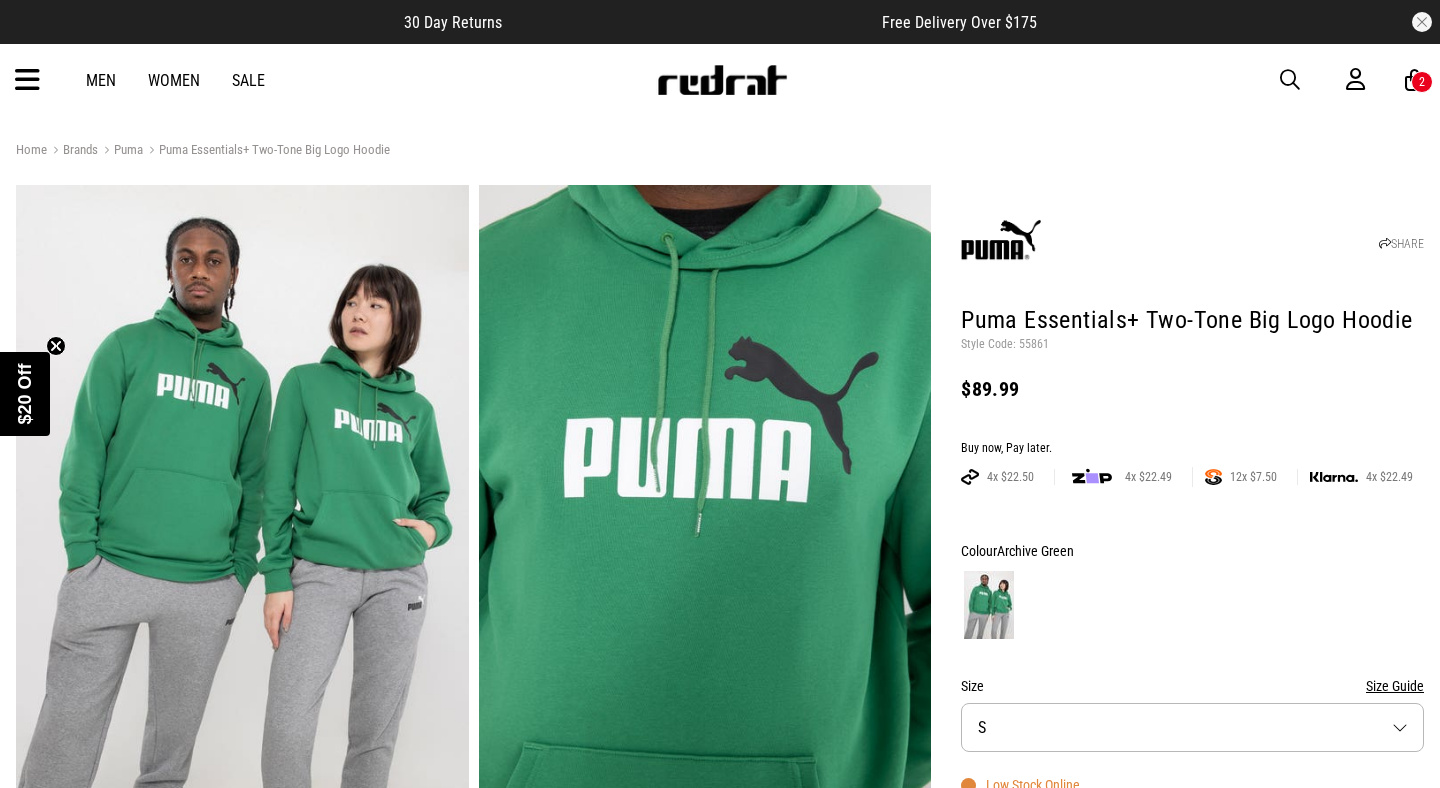 scroll, scrollTop: 0, scrollLeft: 0, axis: both 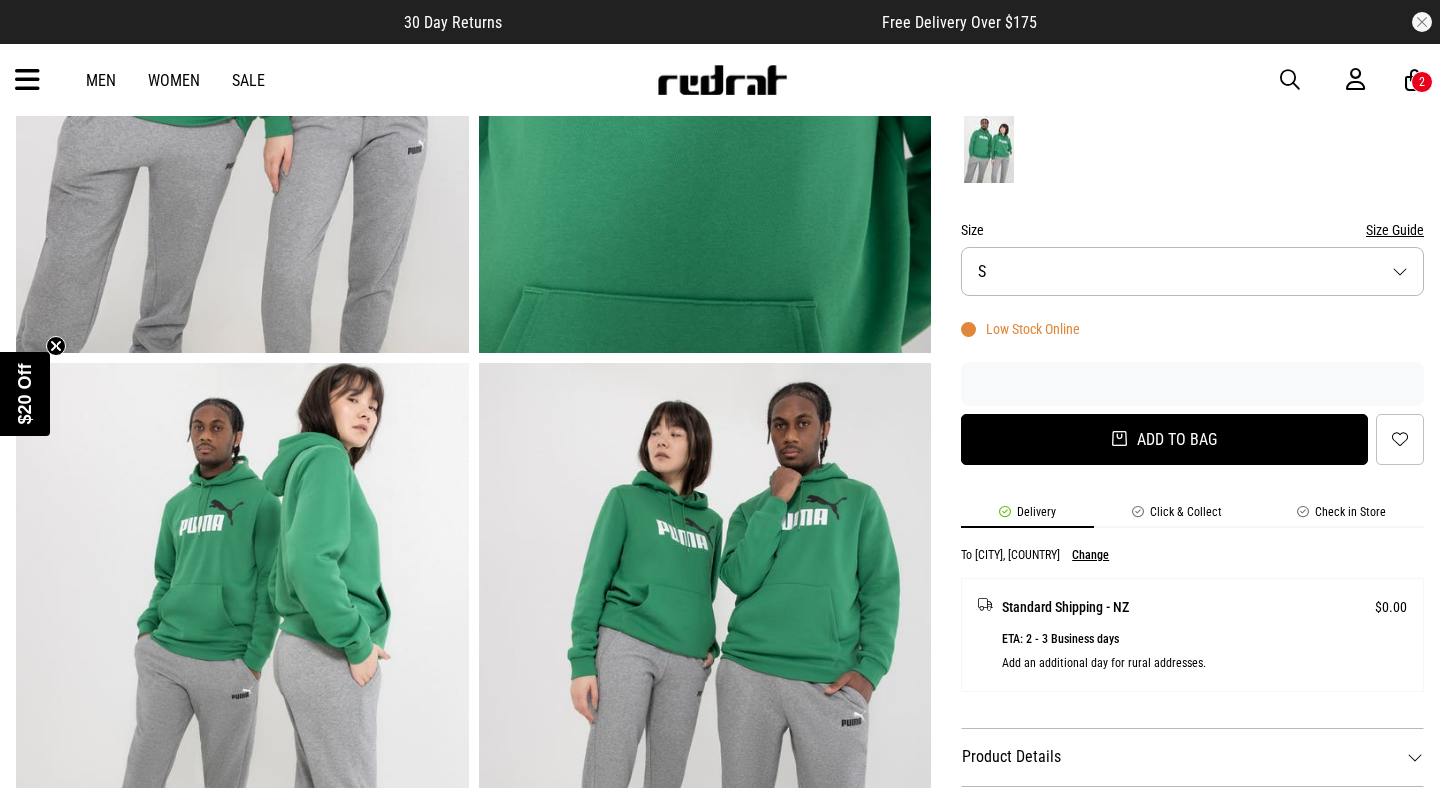 click on "Add to bag" at bounding box center [1164, 439] 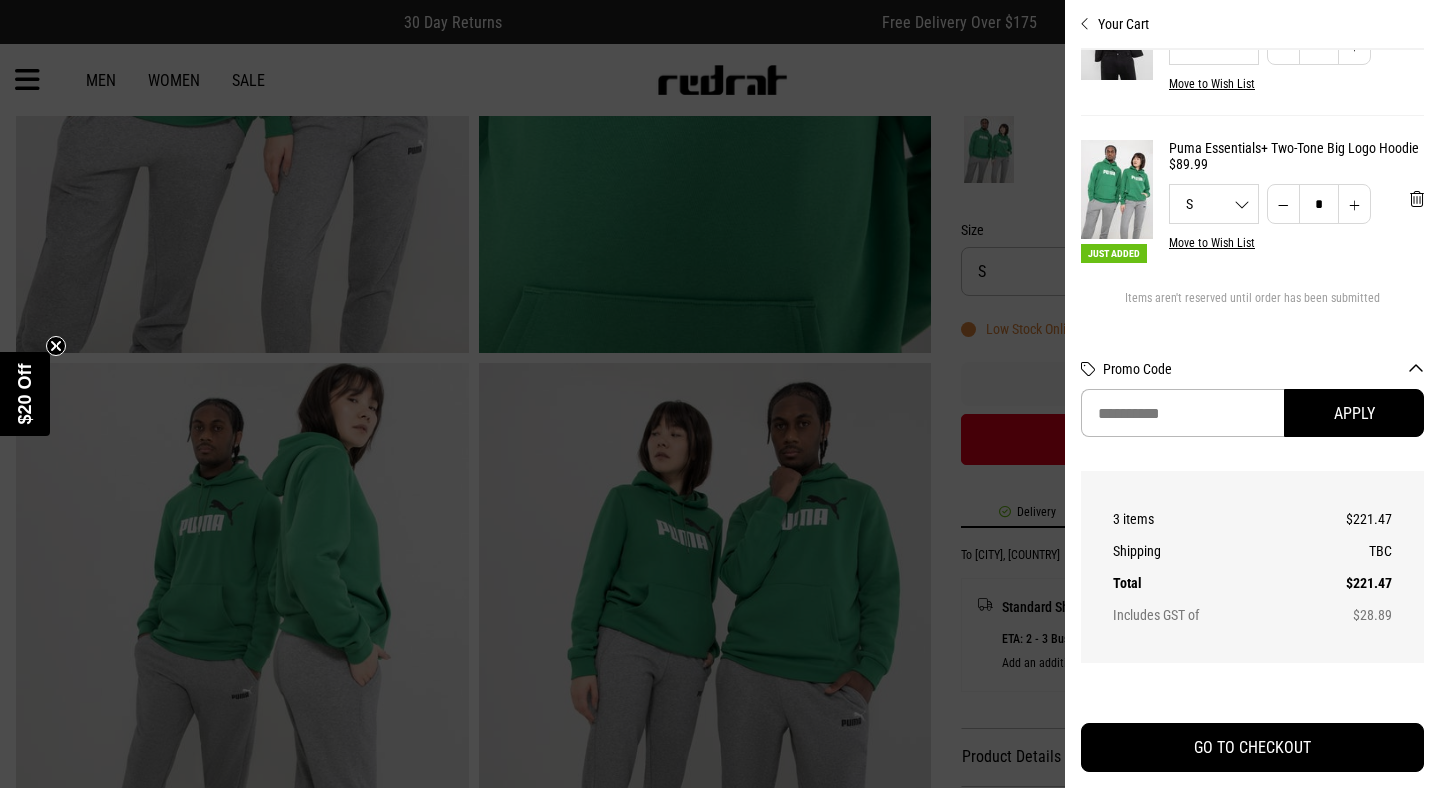 scroll, scrollTop: 257, scrollLeft: 0, axis: vertical 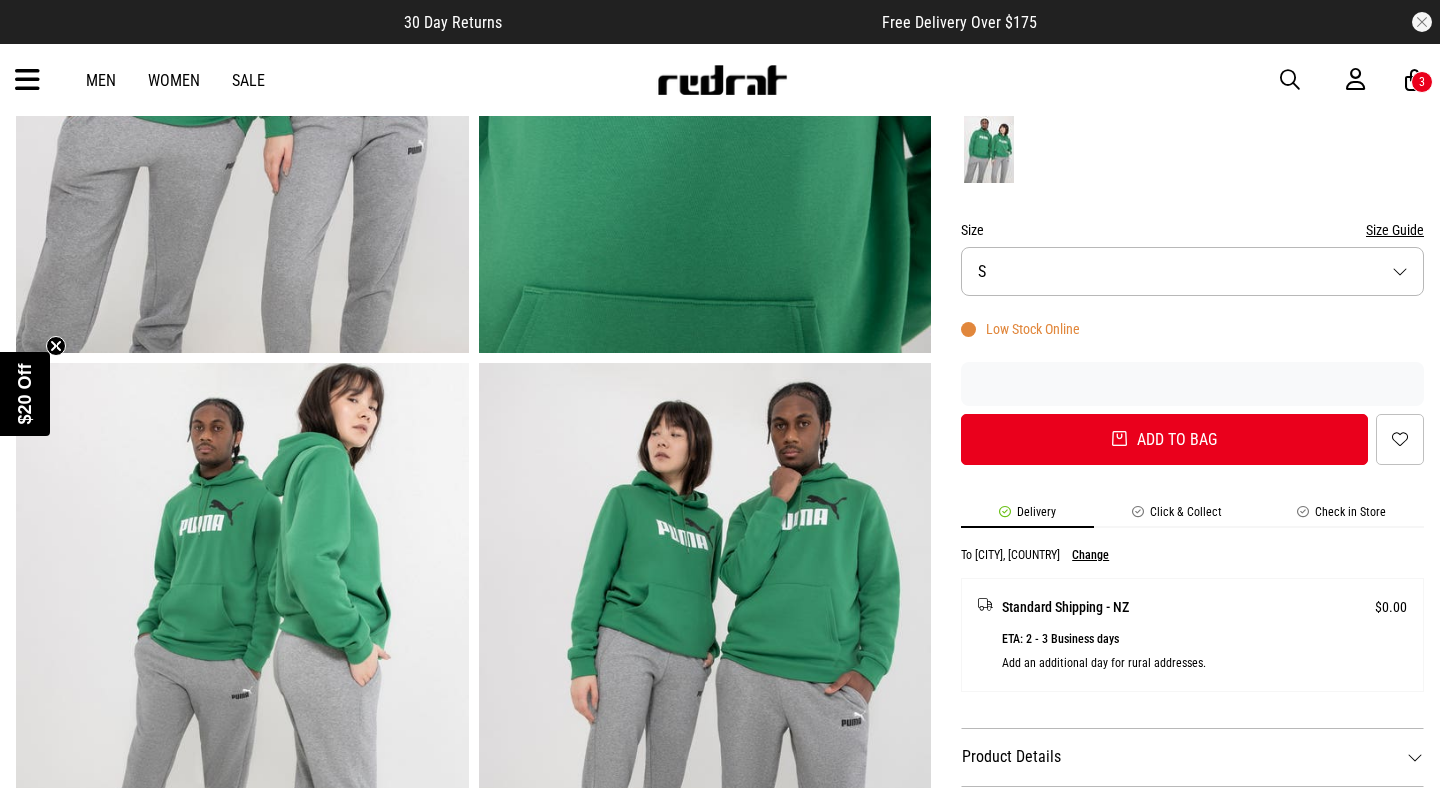 click at bounding box center [1290, 80] 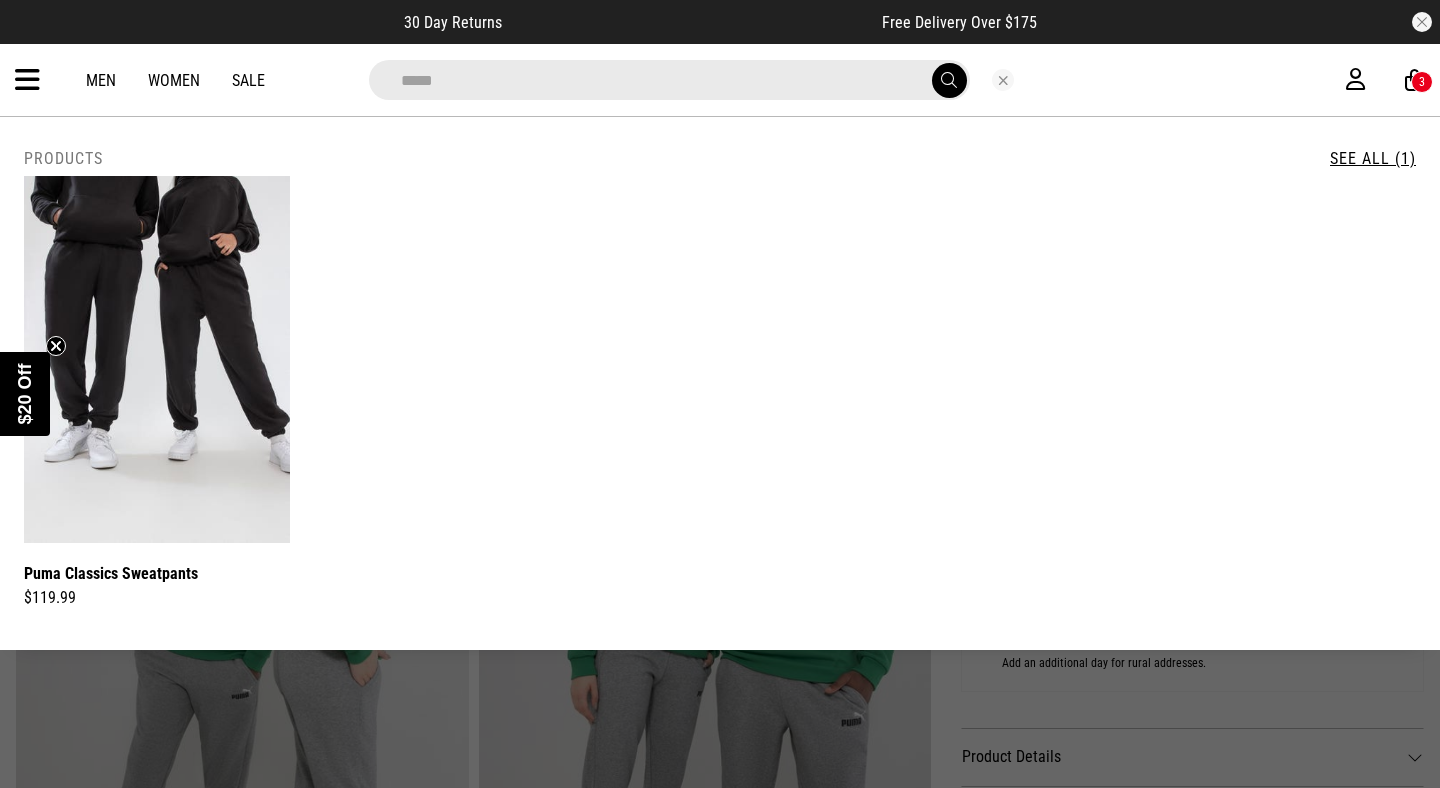type on "*****" 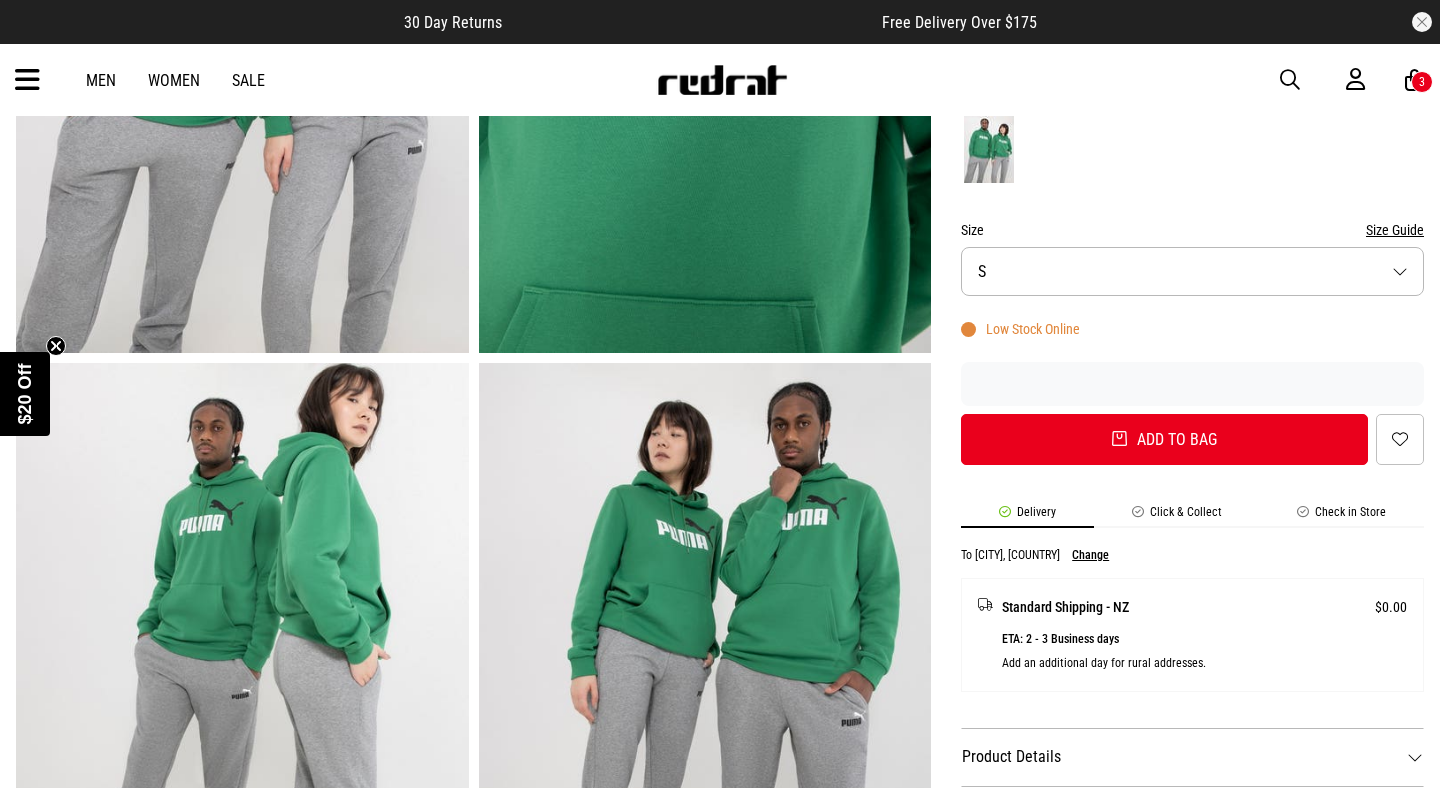 click on "Men   Women   Sale     Sign in     New       Back         Footwear       Back         Mens       Back         Womens       Back         Youth & Kids       Back         Jewellery       Back         Headwear       Back         Accessories       Back         Deals       Back         Sale   UP TO 60% OFF
Shop by Brand
adidas
Converse
New Era
See all brands     Gift Cards   Find a Store   Delivery   Returns & Exchanges   FAQ   Contact Us
Payment Options Only at Red Rat
Let's keep in touch
Back
3" at bounding box center [720, 80] 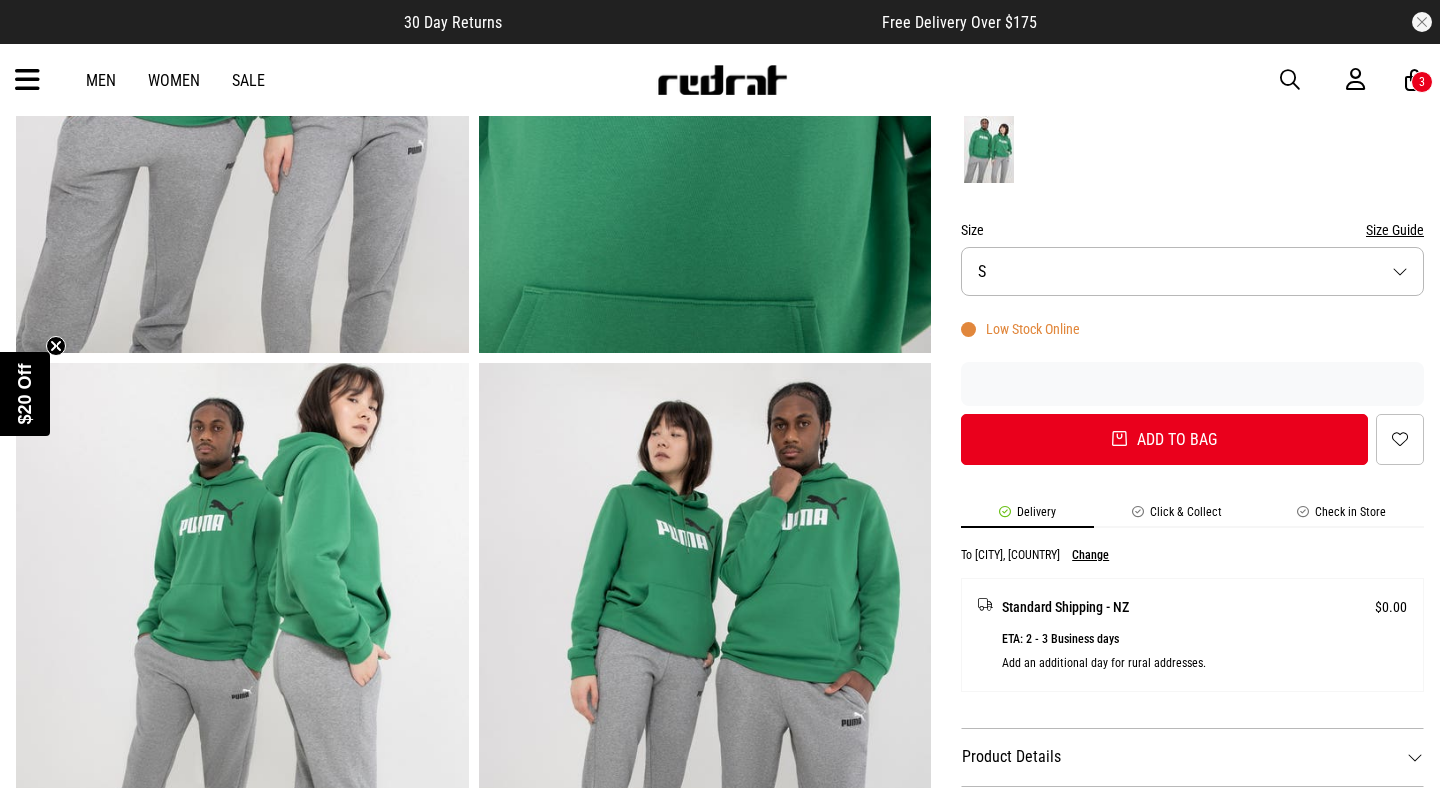 click at bounding box center [1290, 80] 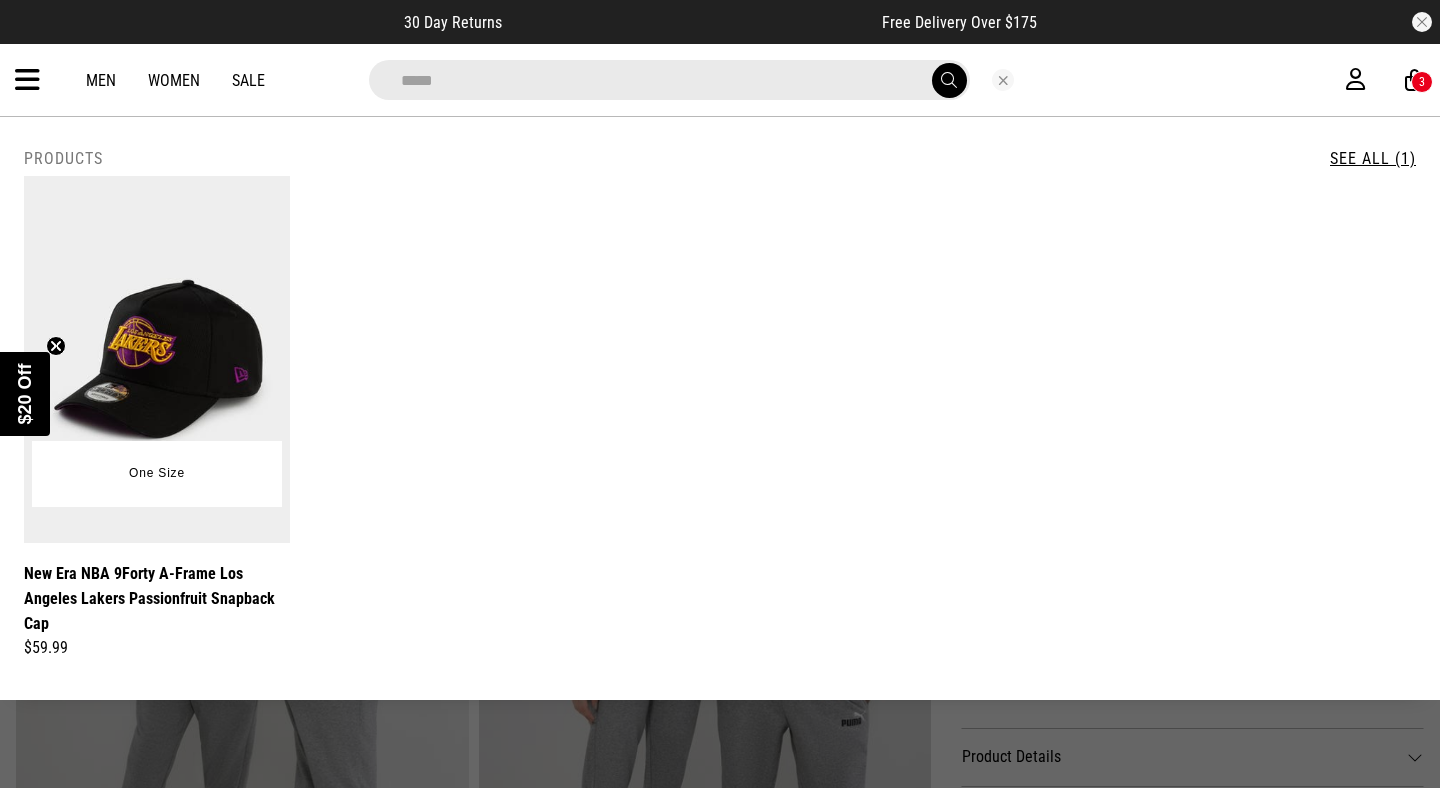 type on "*****" 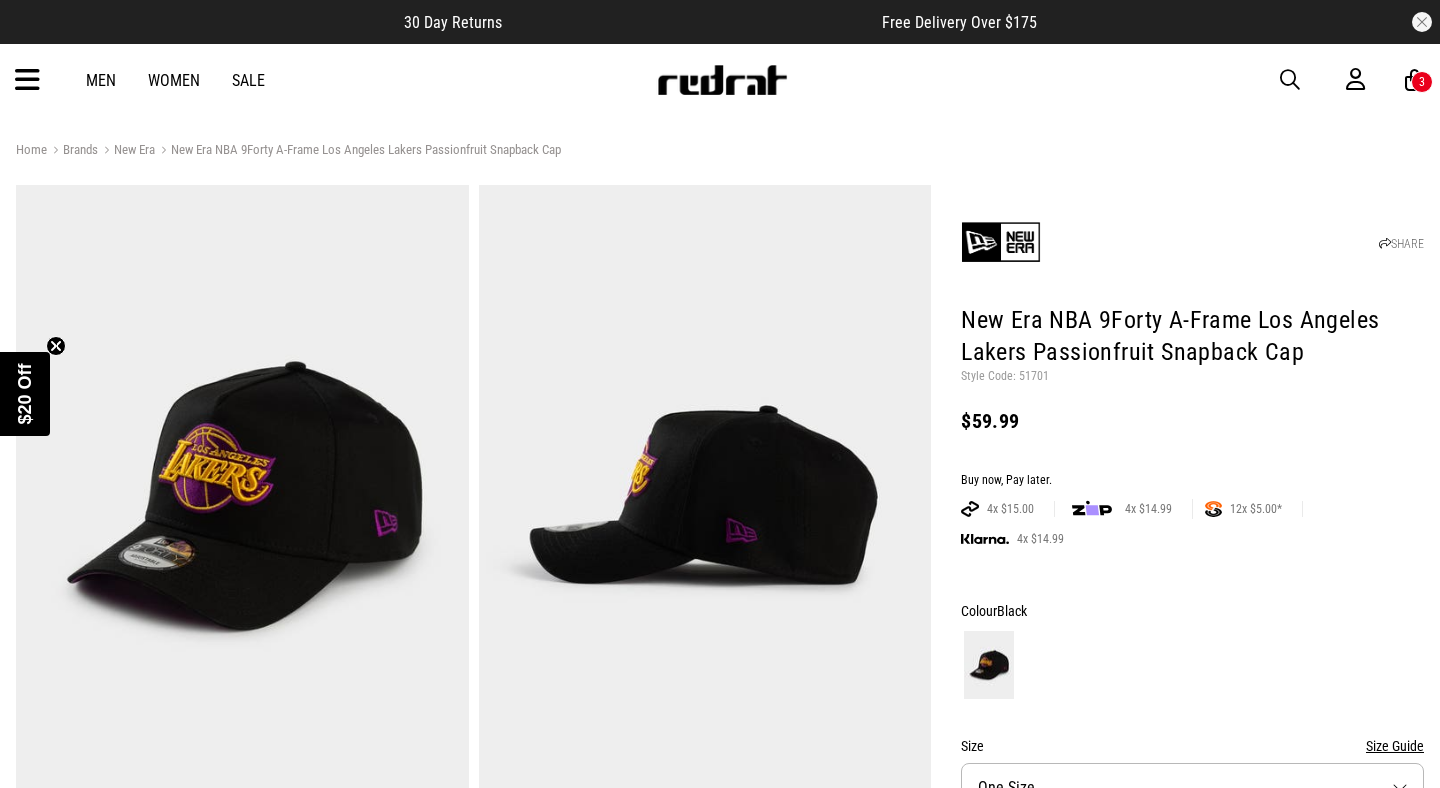 scroll, scrollTop: 0, scrollLeft: 0, axis: both 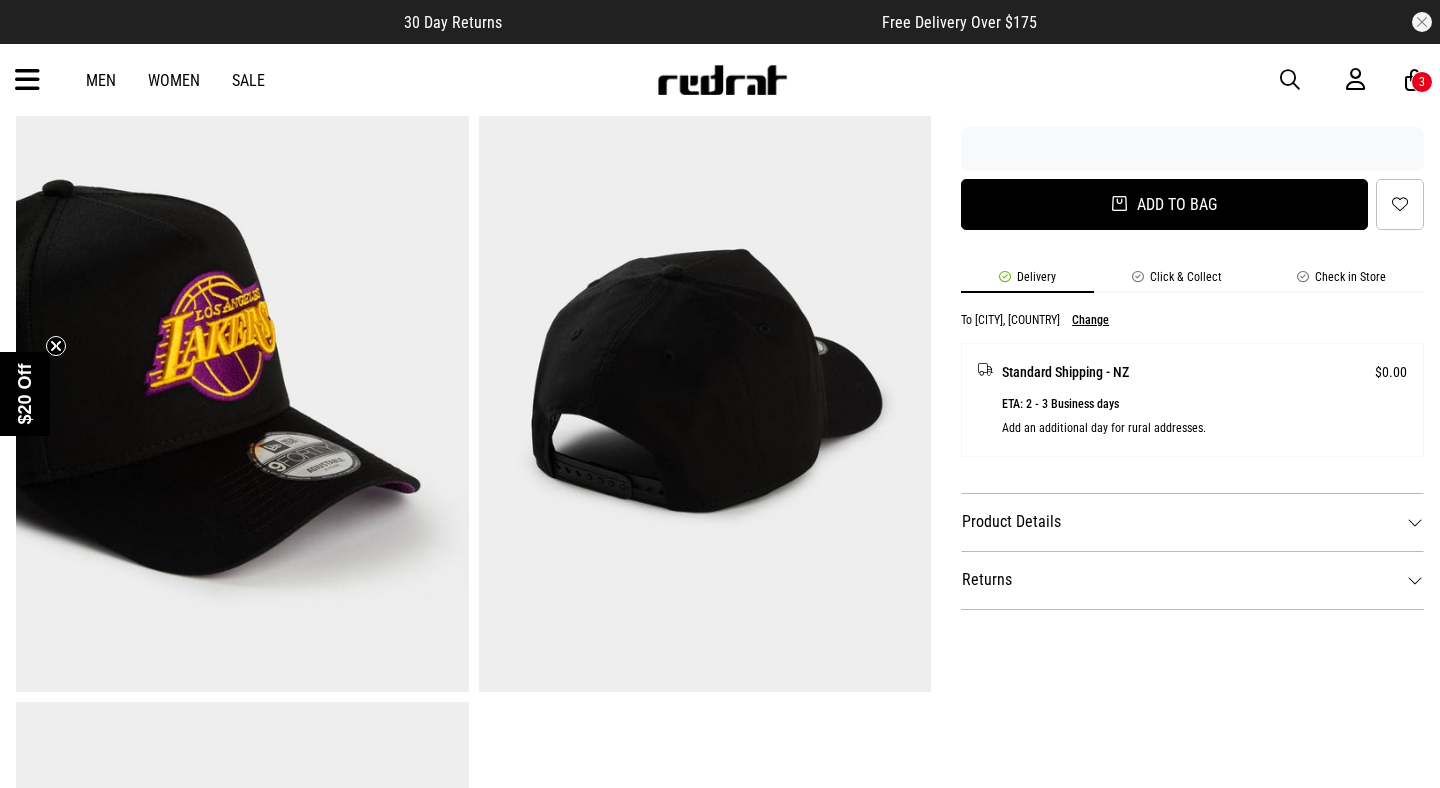 click on "Add to bag" at bounding box center [1164, 204] 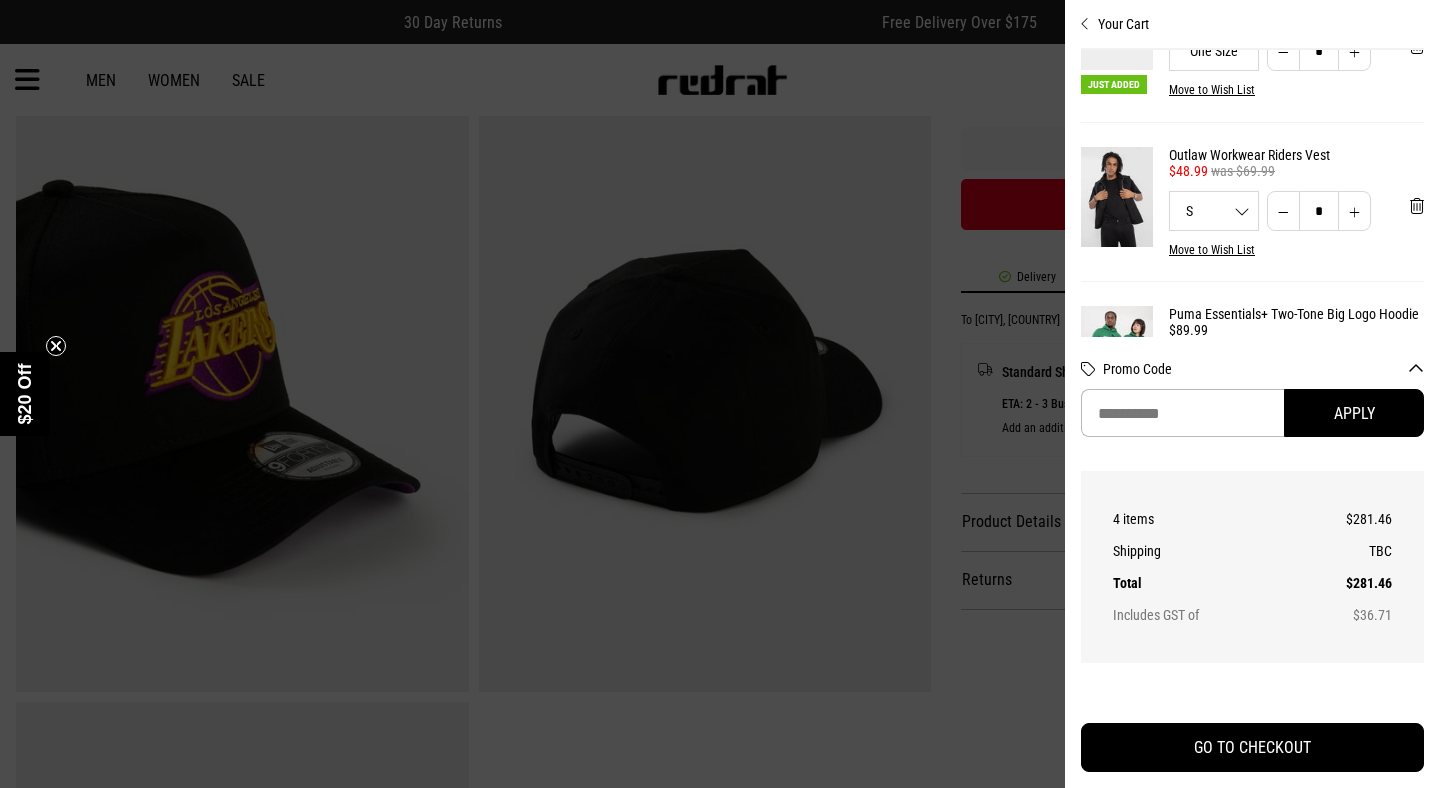 scroll, scrollTop: 417, scrollLeft: 0, axis: vertical 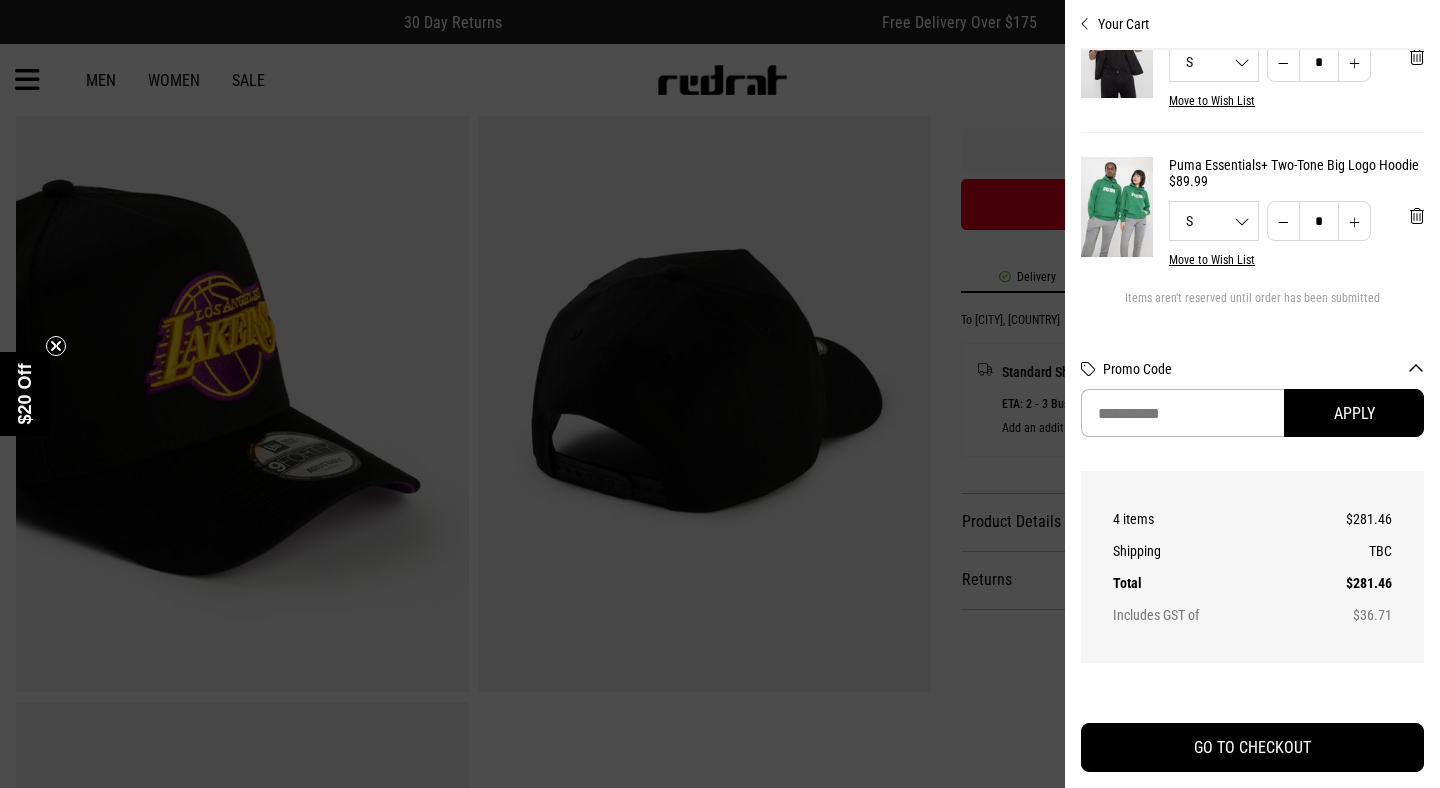 click on "Your Cart" at bounding box center (1252, 16) 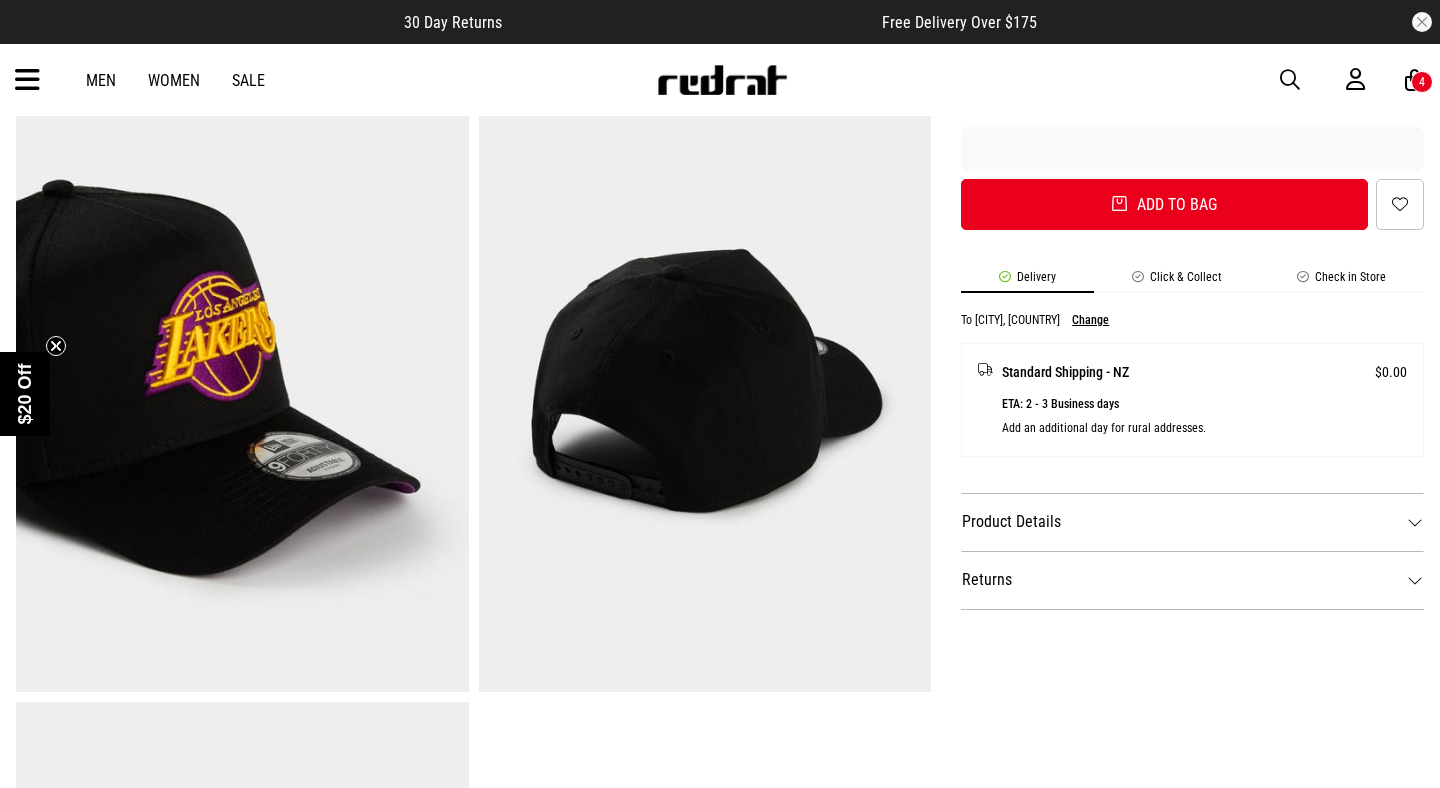 click on "4" at bounding box center (1422, 82) 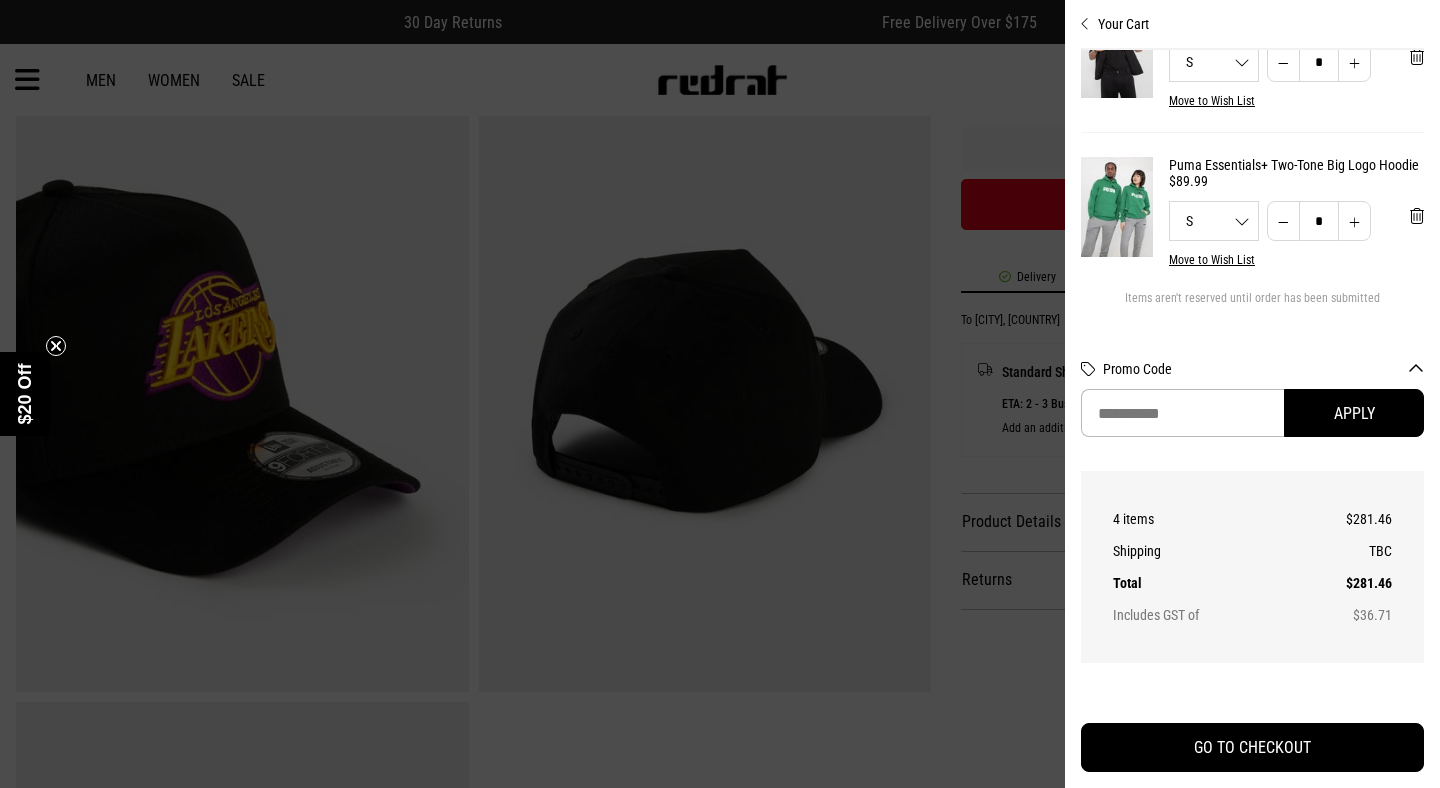 click on "Your Cart" at bounding box center [1252, 16] 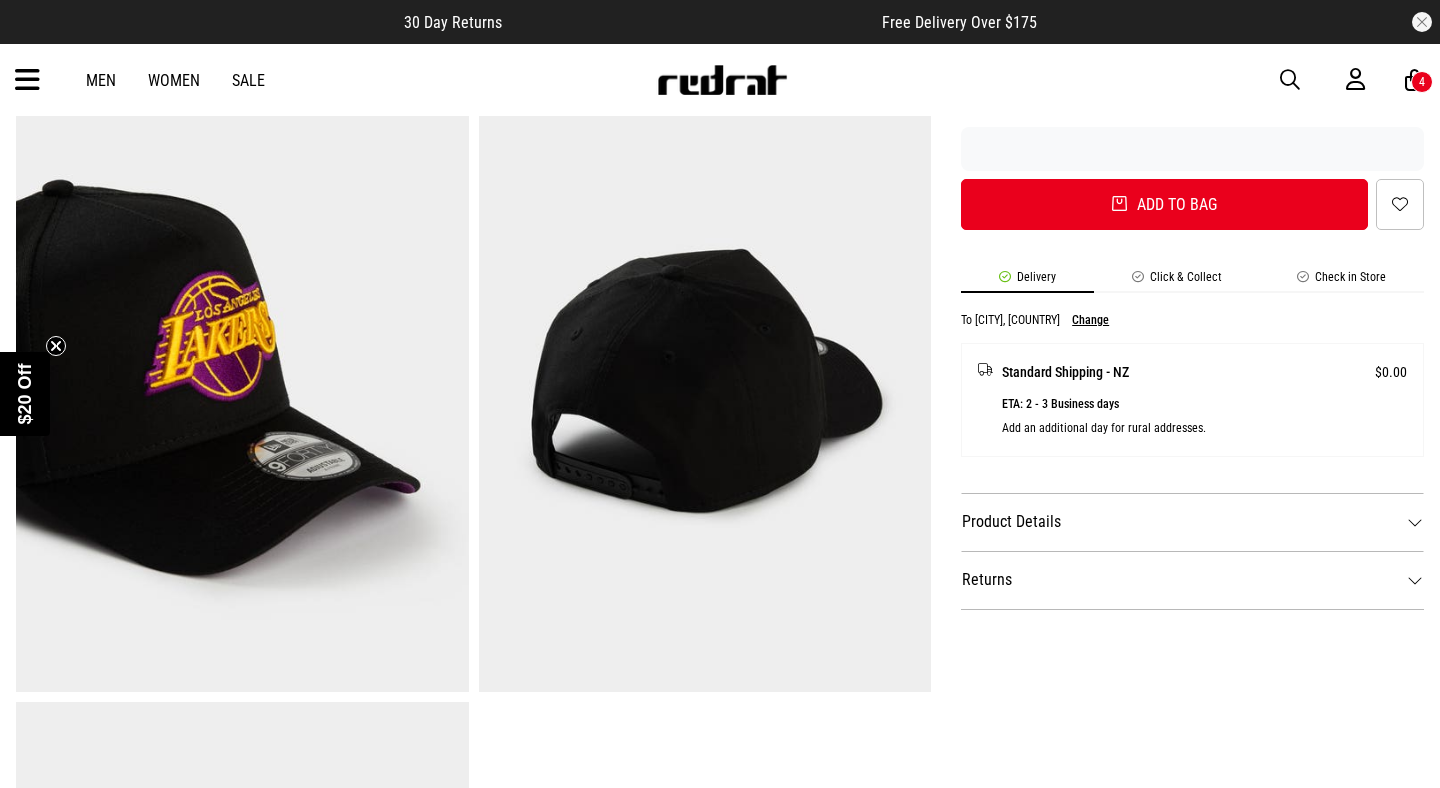 click on "4" at bounding box center (1422, 82) 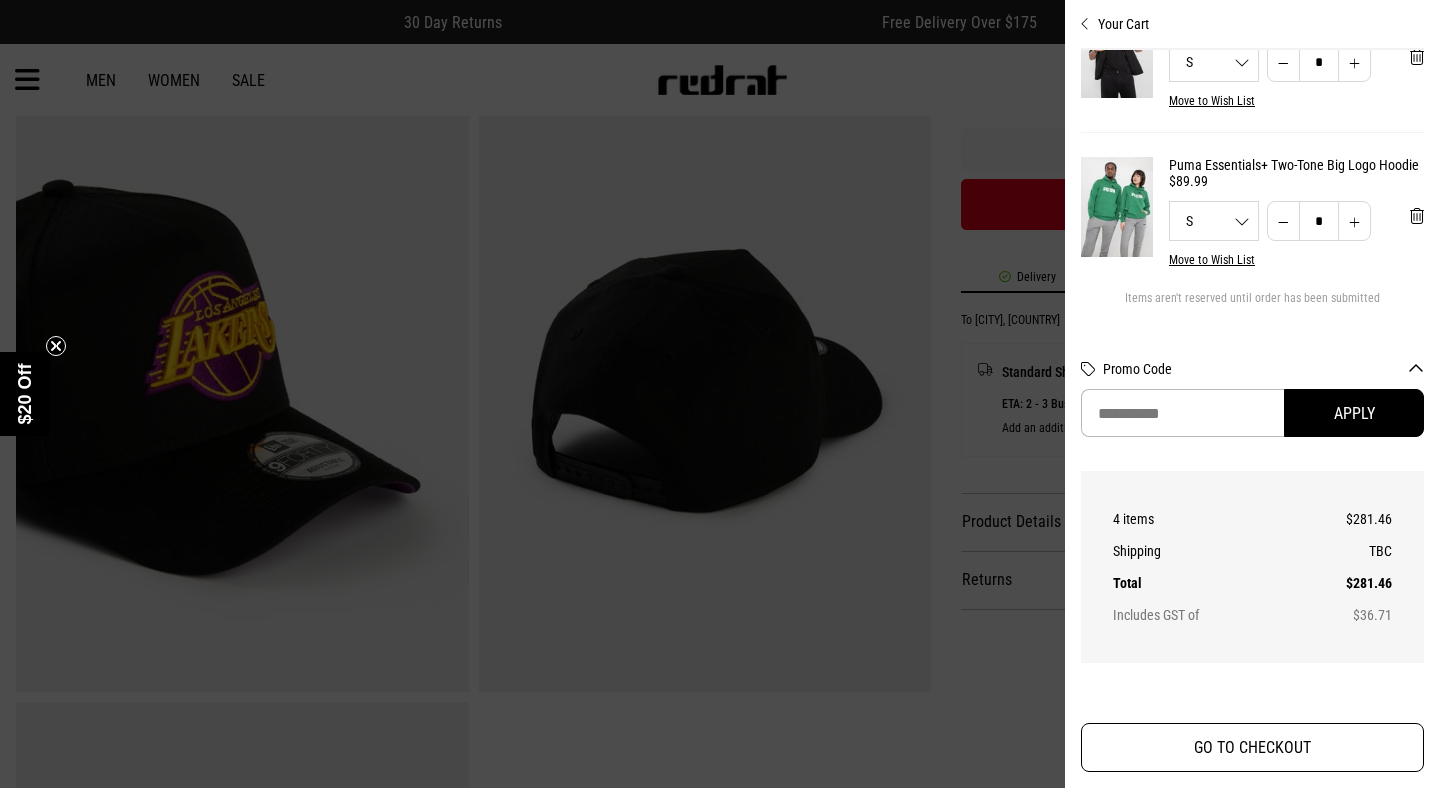 click on "GO TO CHECKOUT" at bounding box center [1252, 747] 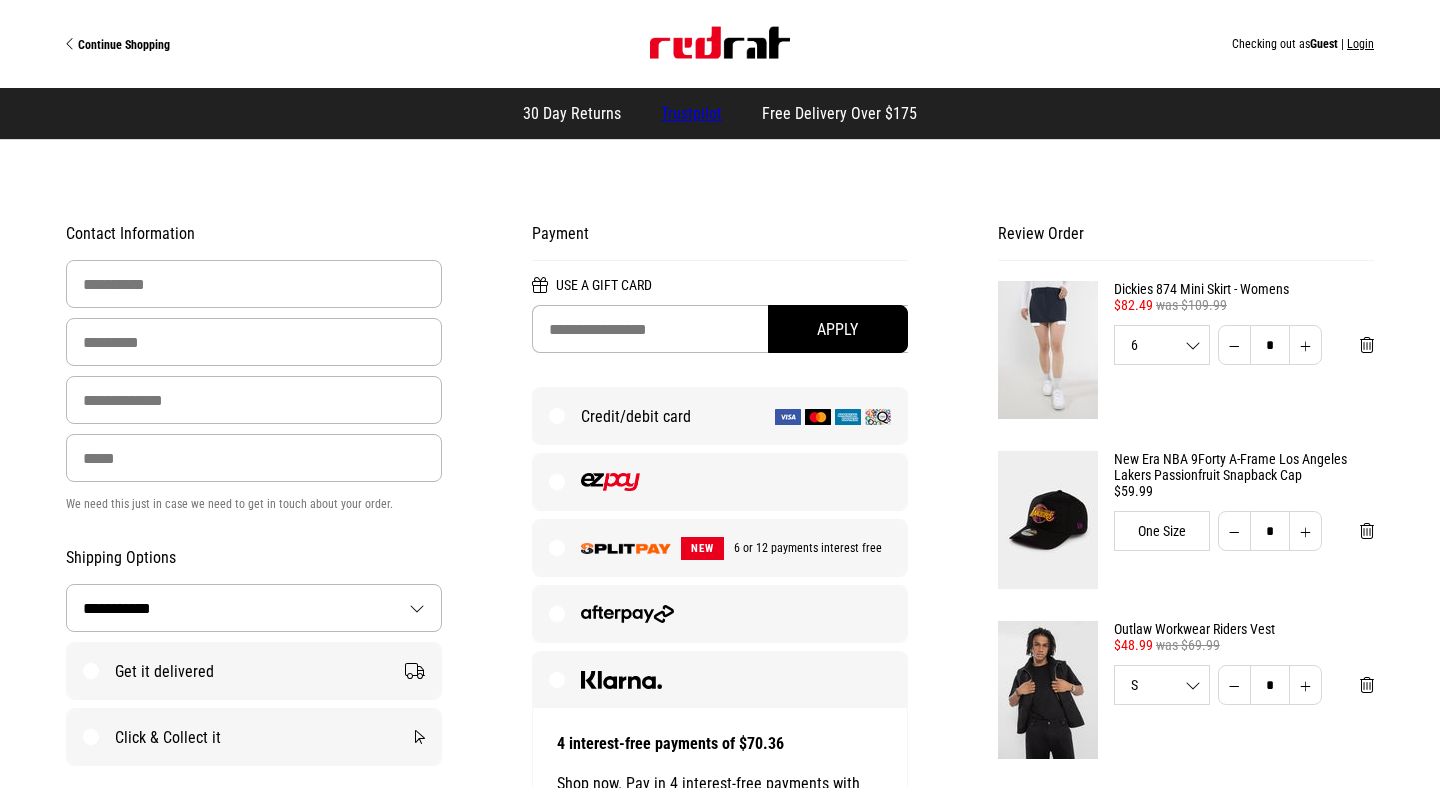 select on "**********" 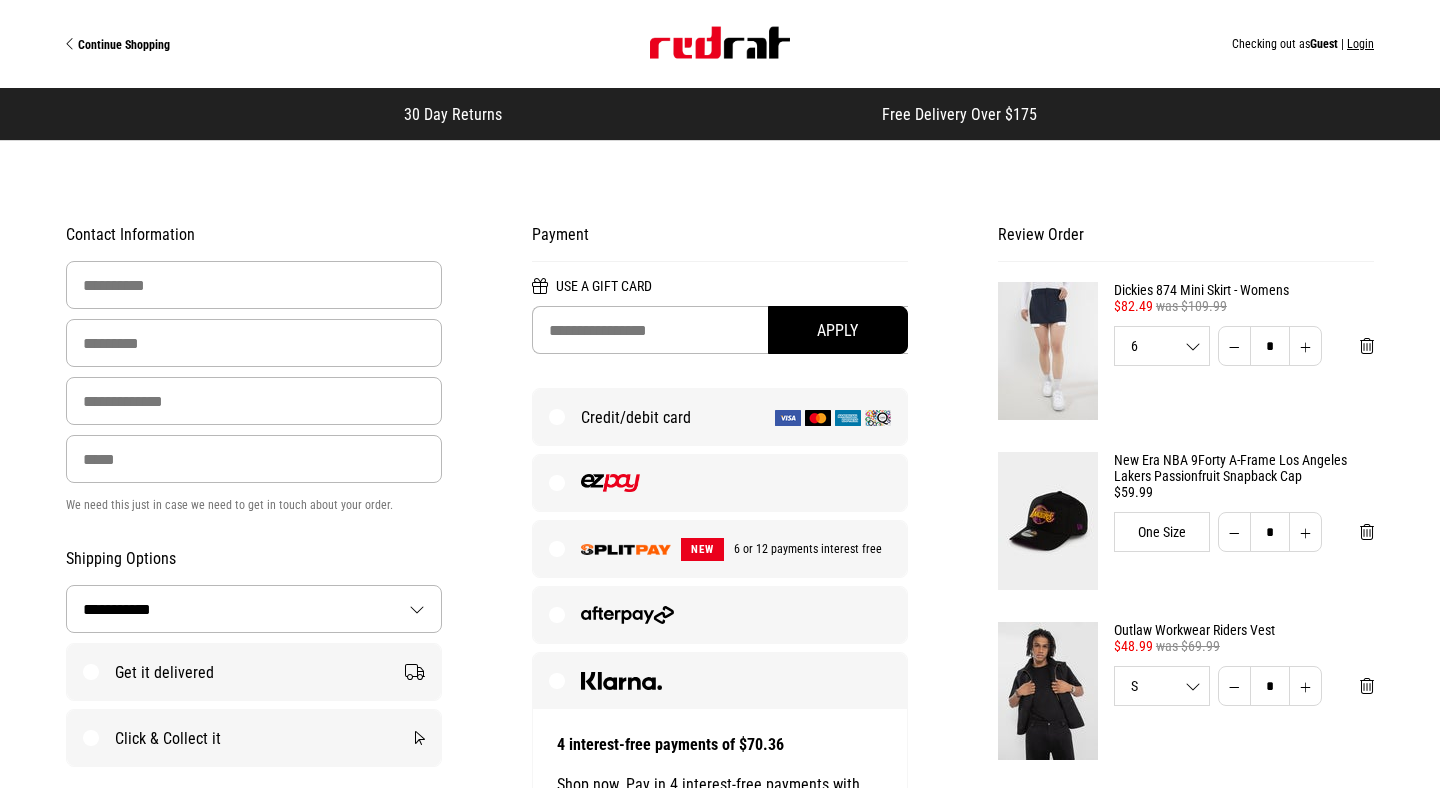 scroll, scrollTop: 0, scrollLeft: 0, axis: both 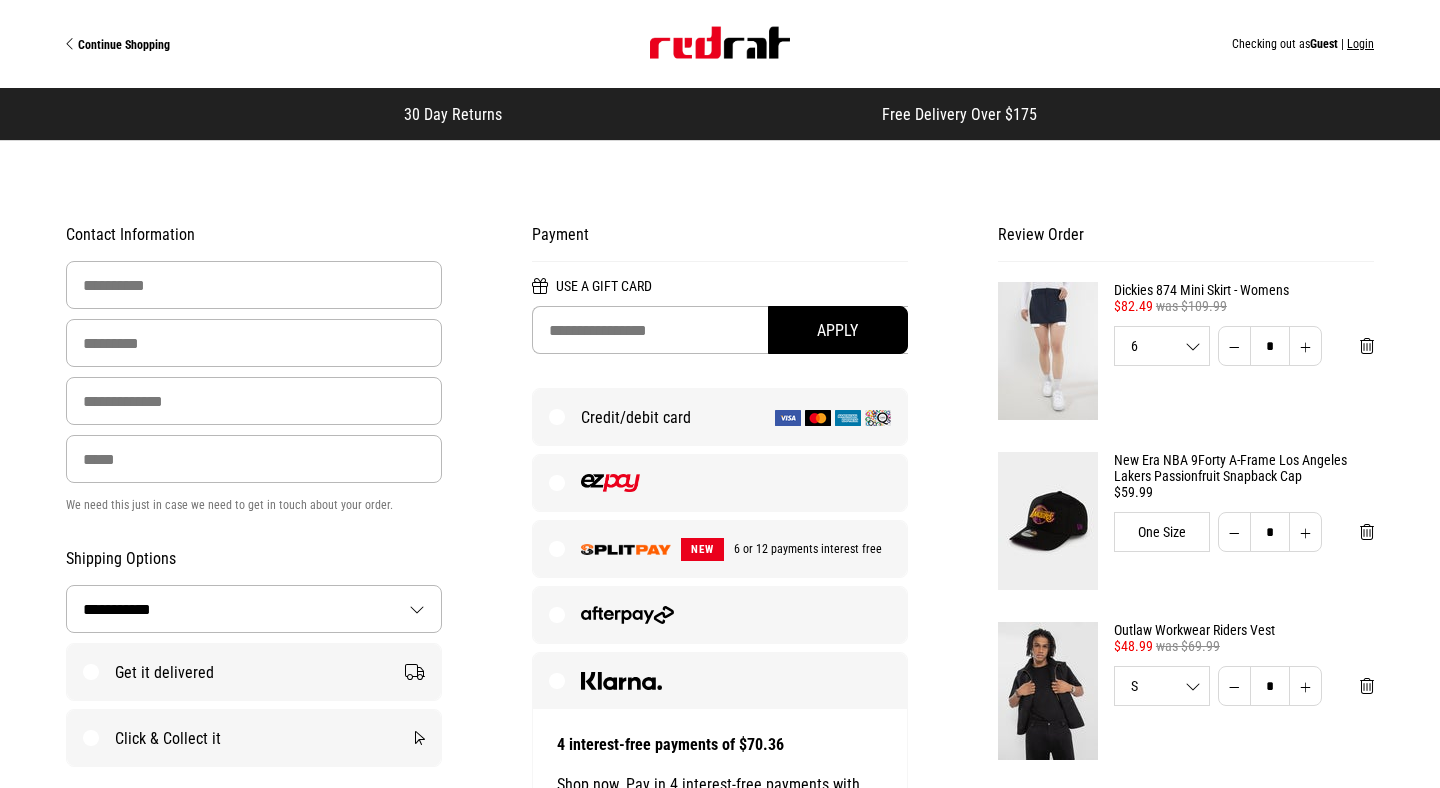 click on "Continue Shopping" at bounding box center [124, 45] 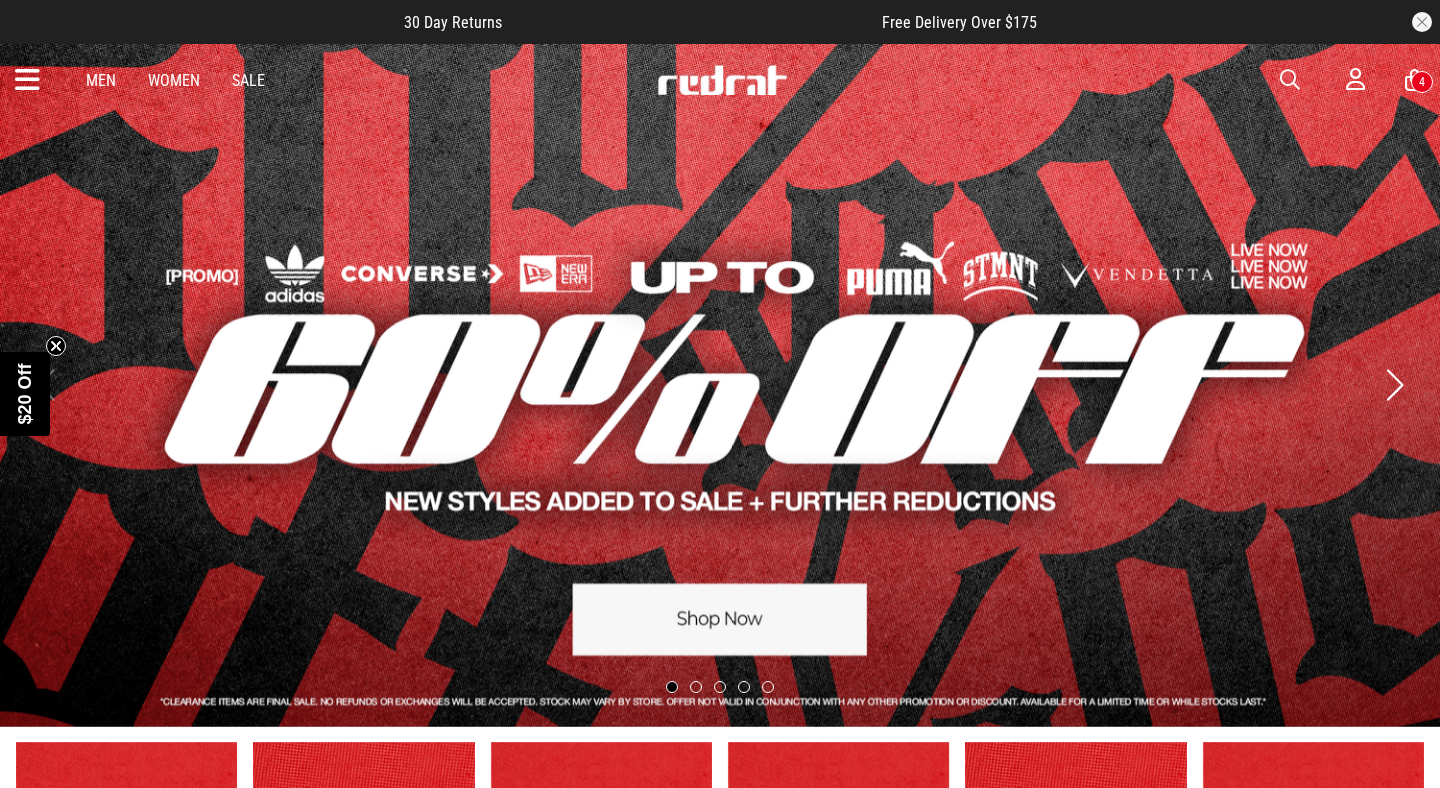 scroll, scrollTop: 0, scrollLeft: 0, axis: both 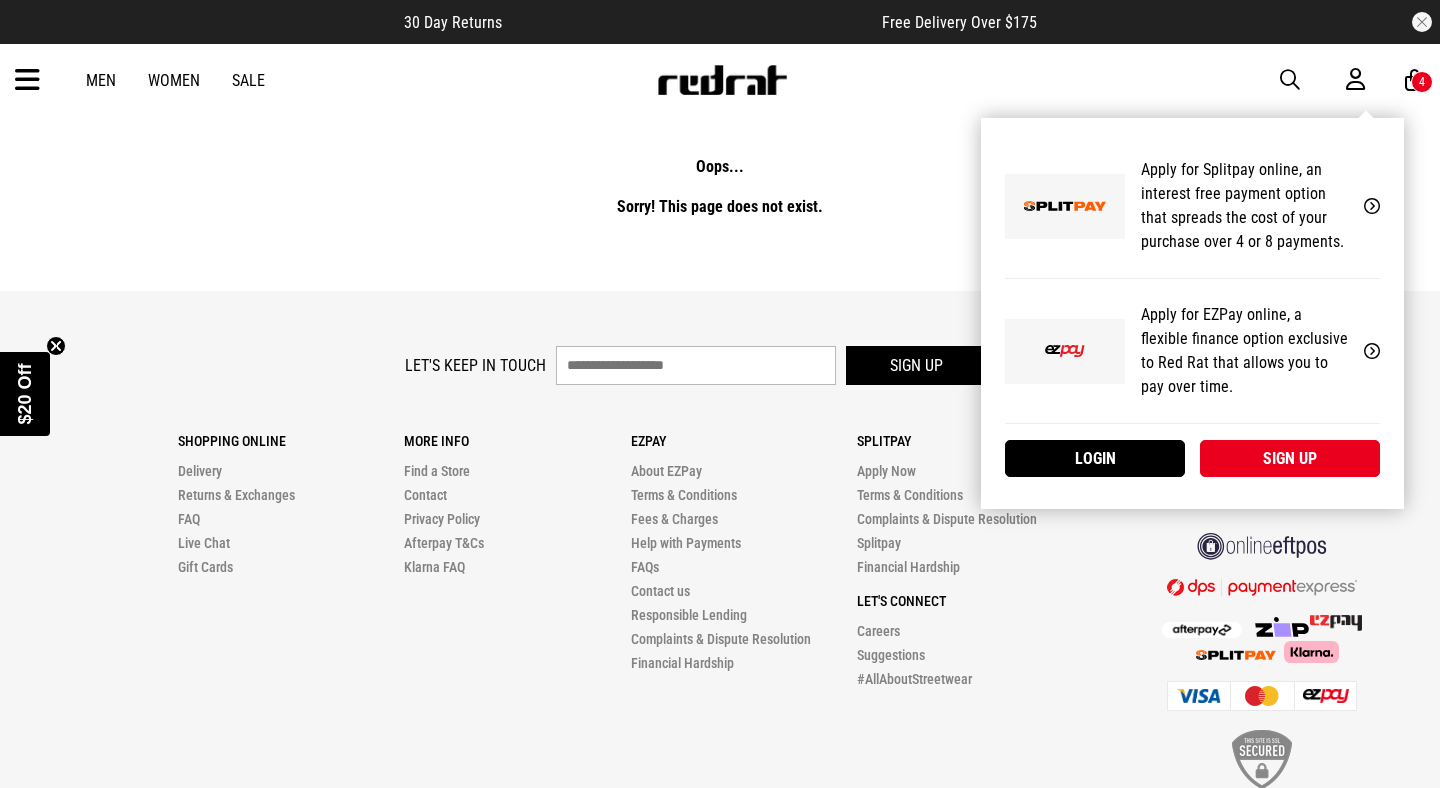 click at bounding box center [1414, 80] 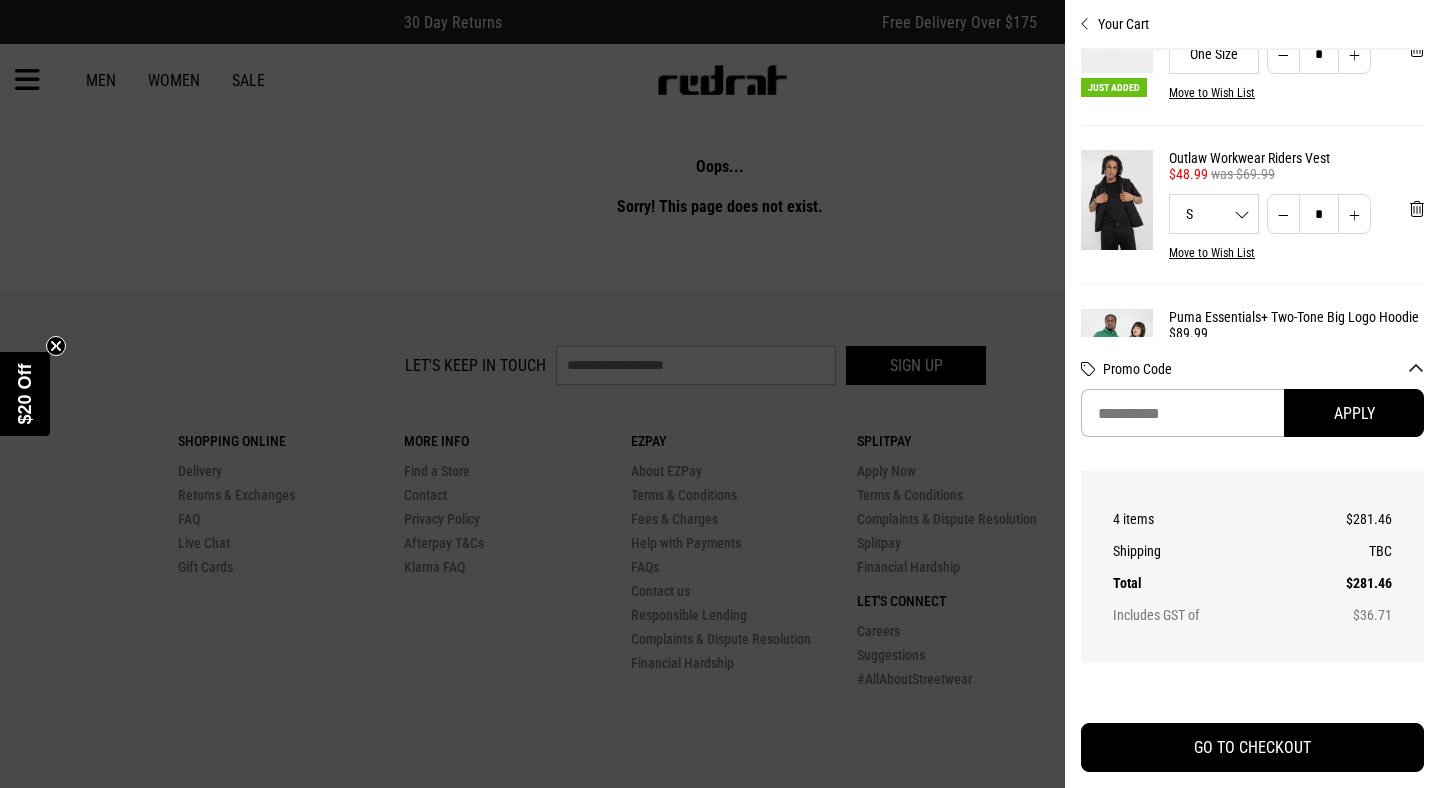 scroll, scrollTop: 417, scrollLeft: 0, axis: vertical 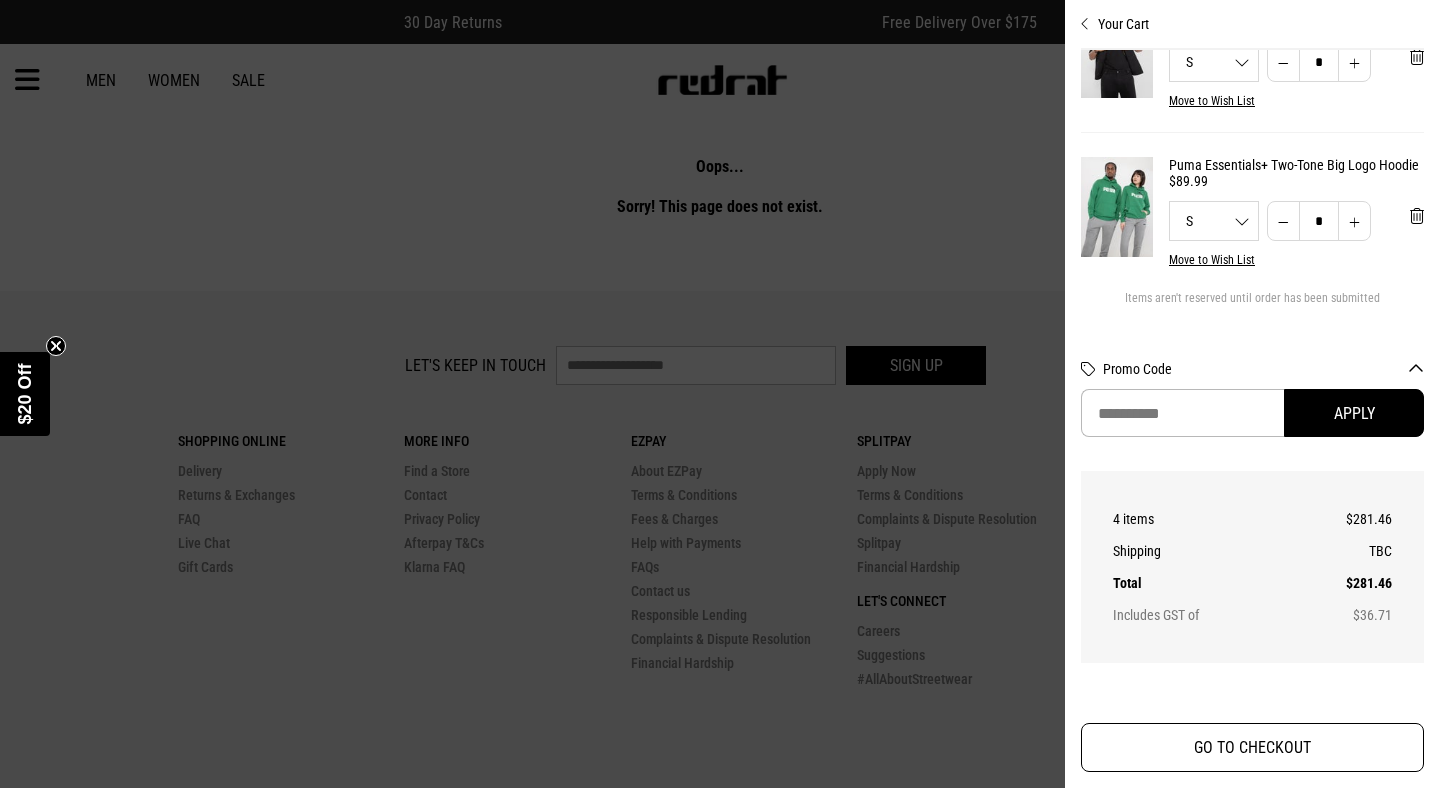 click on "GO TO CHECKOUT" at bounding box center [1252, 747] 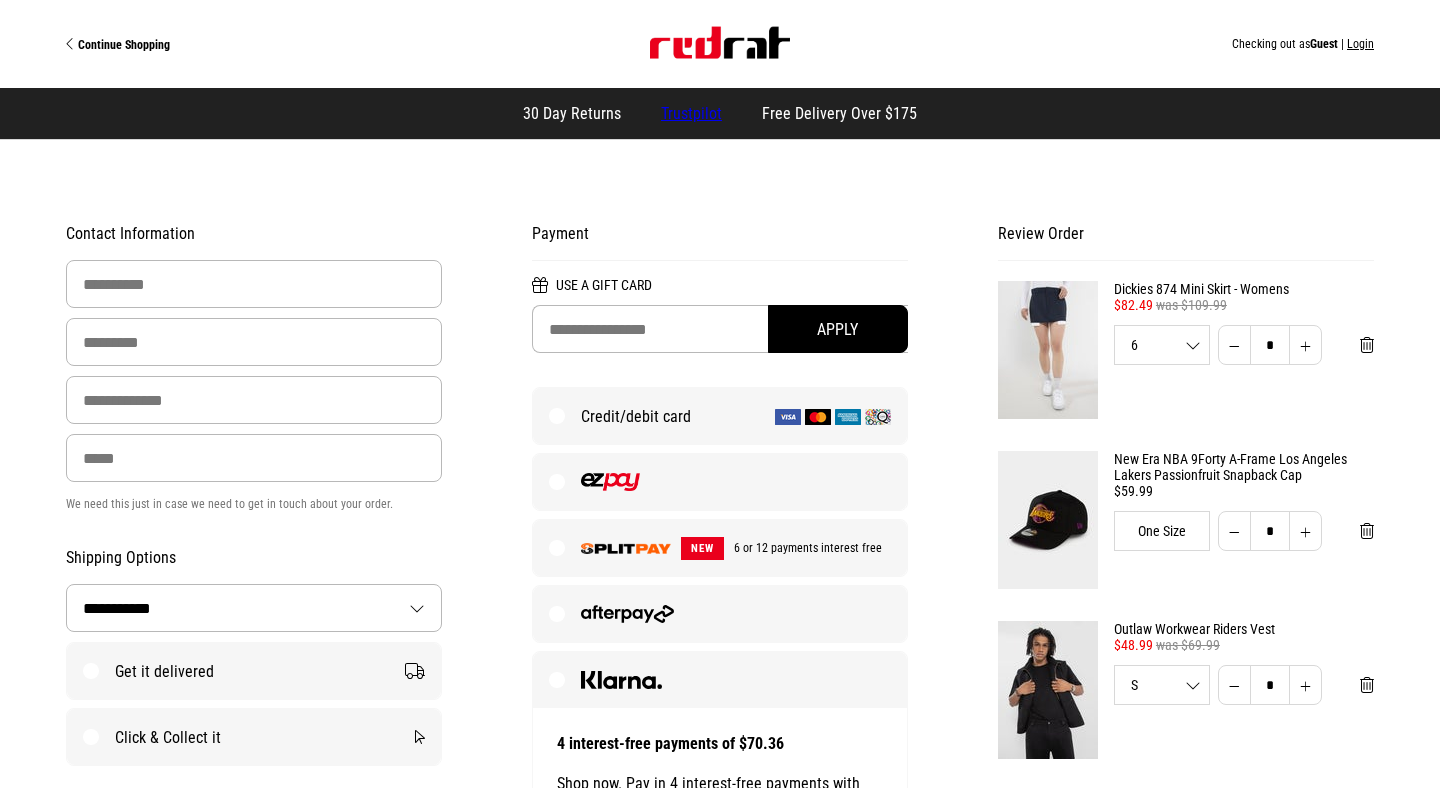 select on "**********" 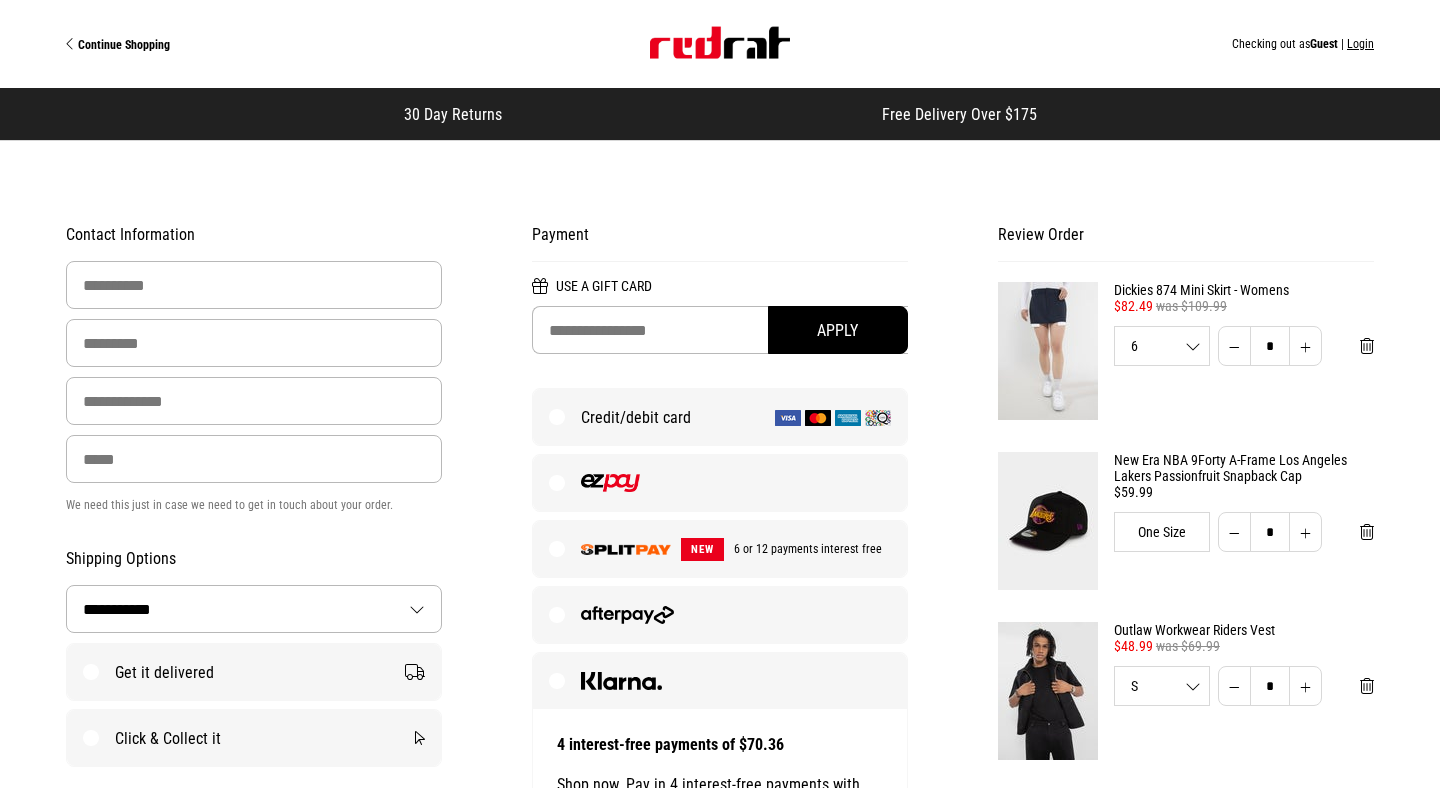 scroll, scrollTop: 0, scrollLeft: 0, axis: both 